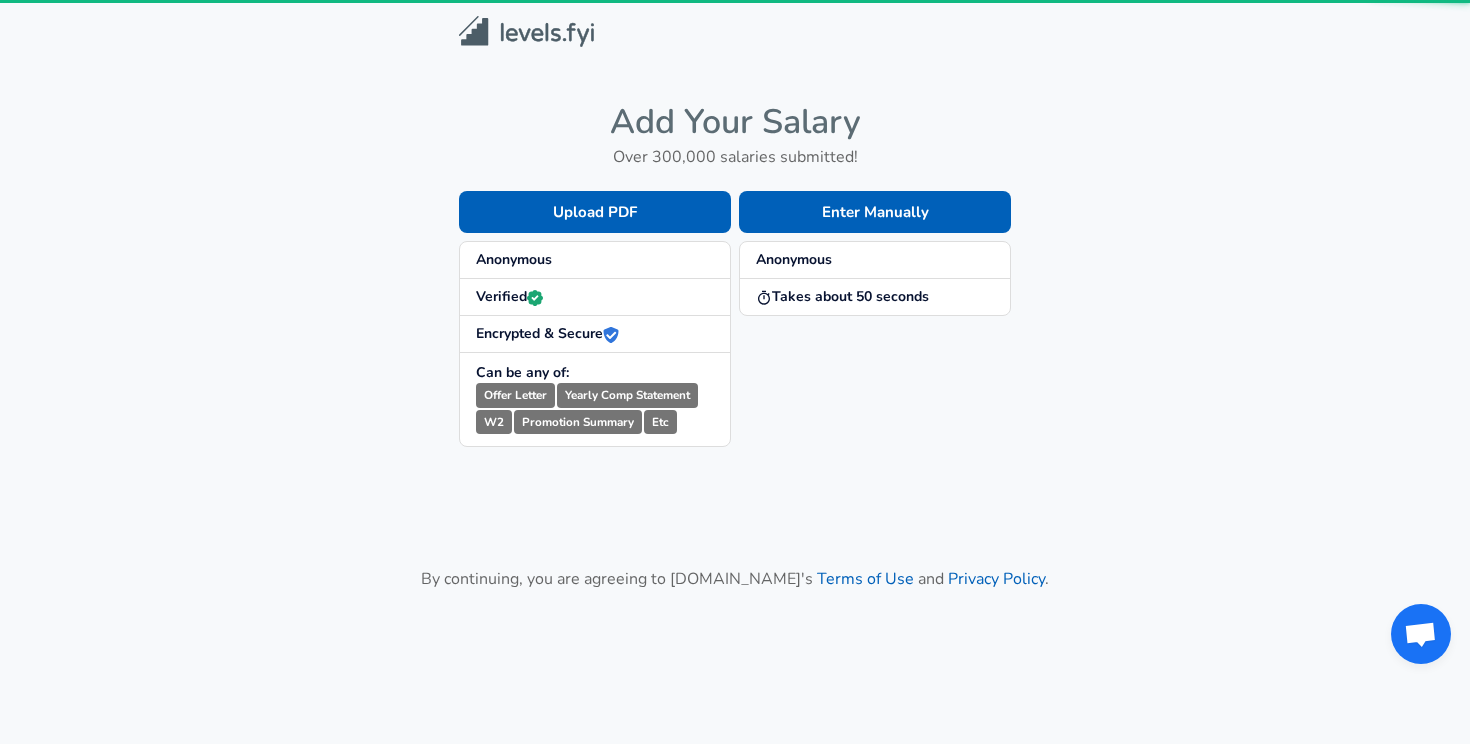 scroll, scrollTop: 0, scrollLeft: 0, axis: both 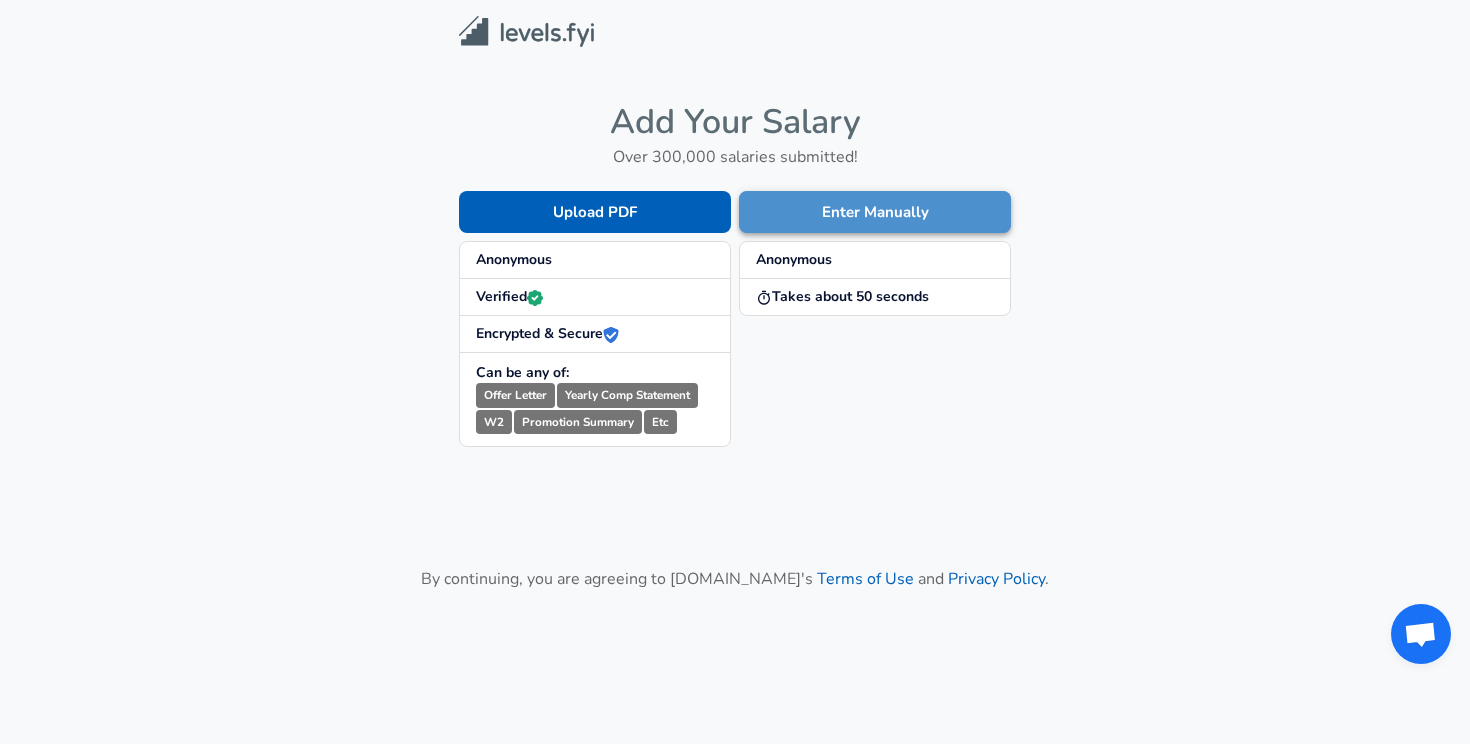 click on "Enter Manually" at bounding box center [875, 212] 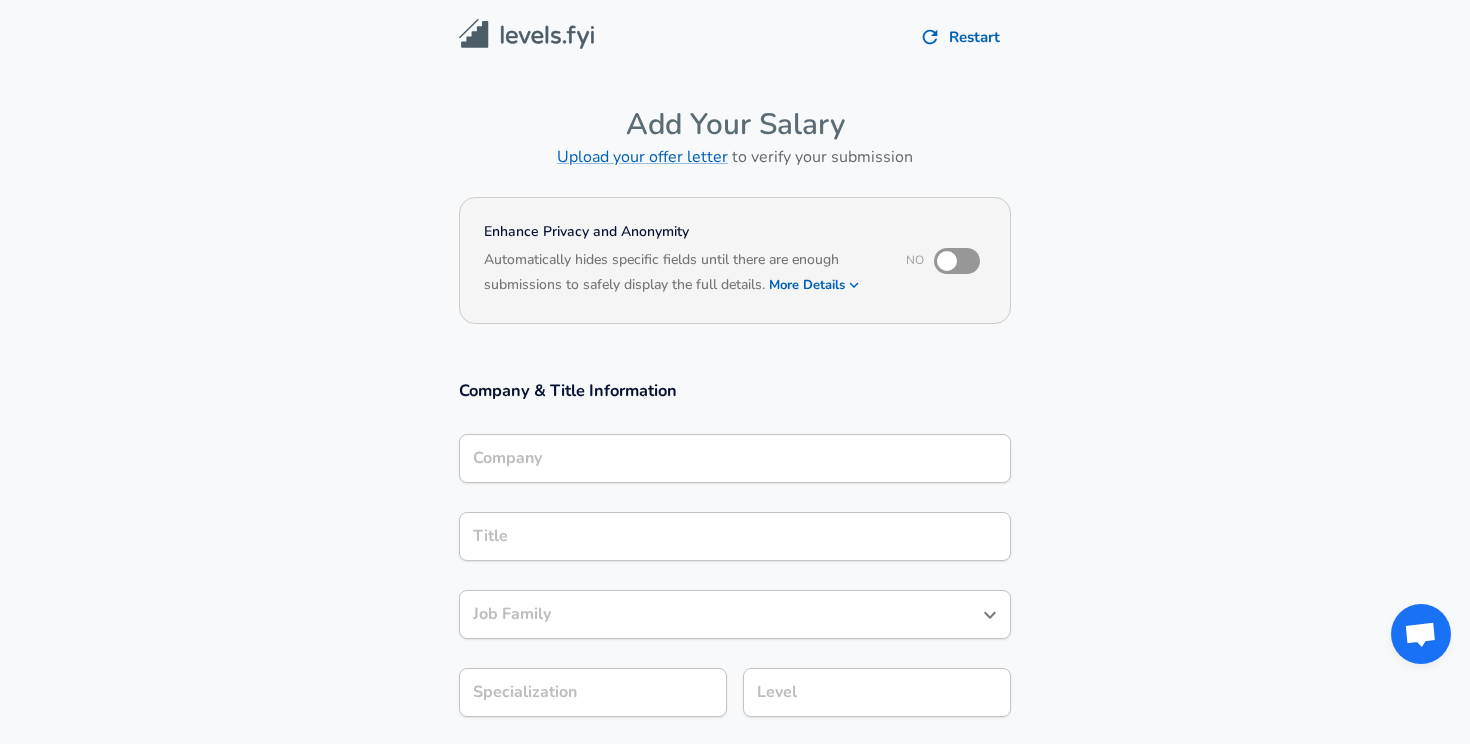 click at bounding box center (947, 261) 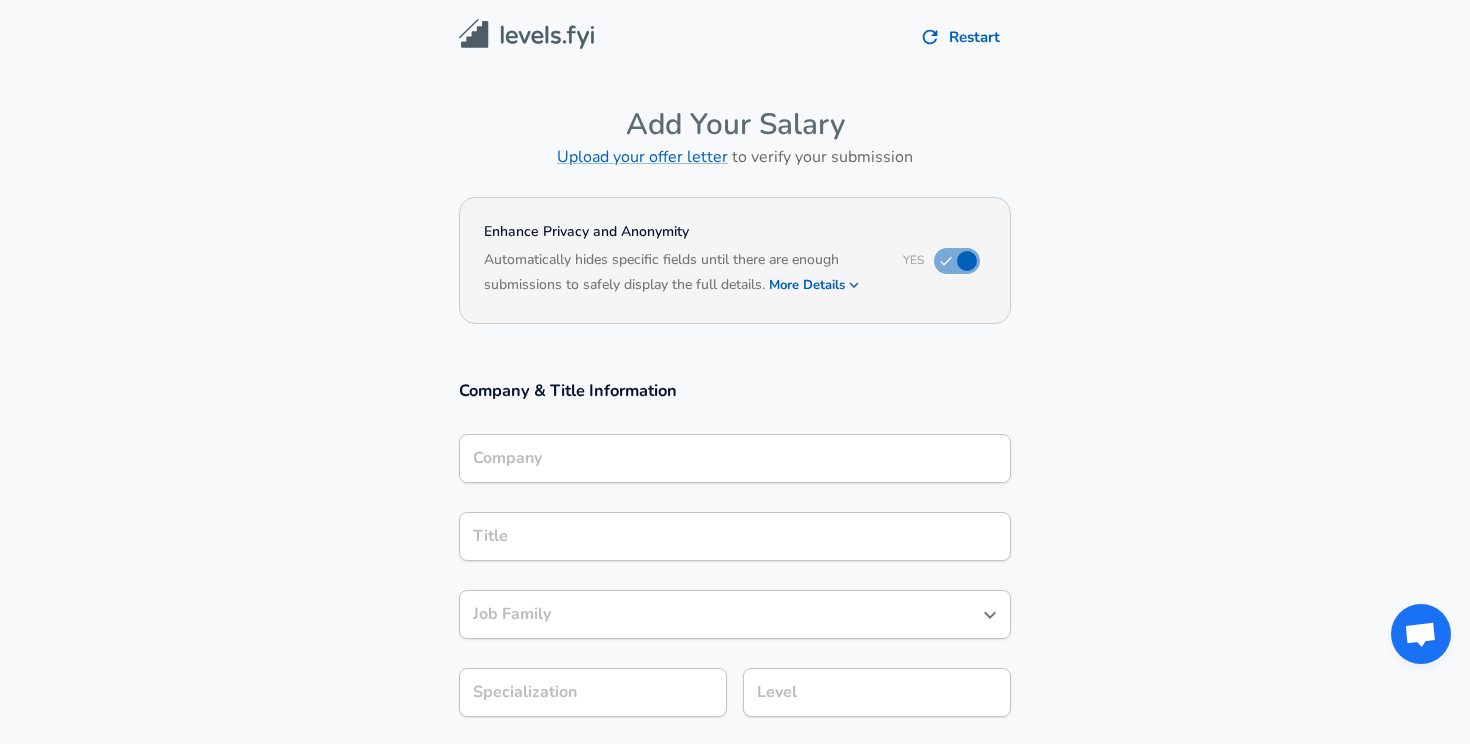 click on "Company Company" at bounding box center (735, 461) 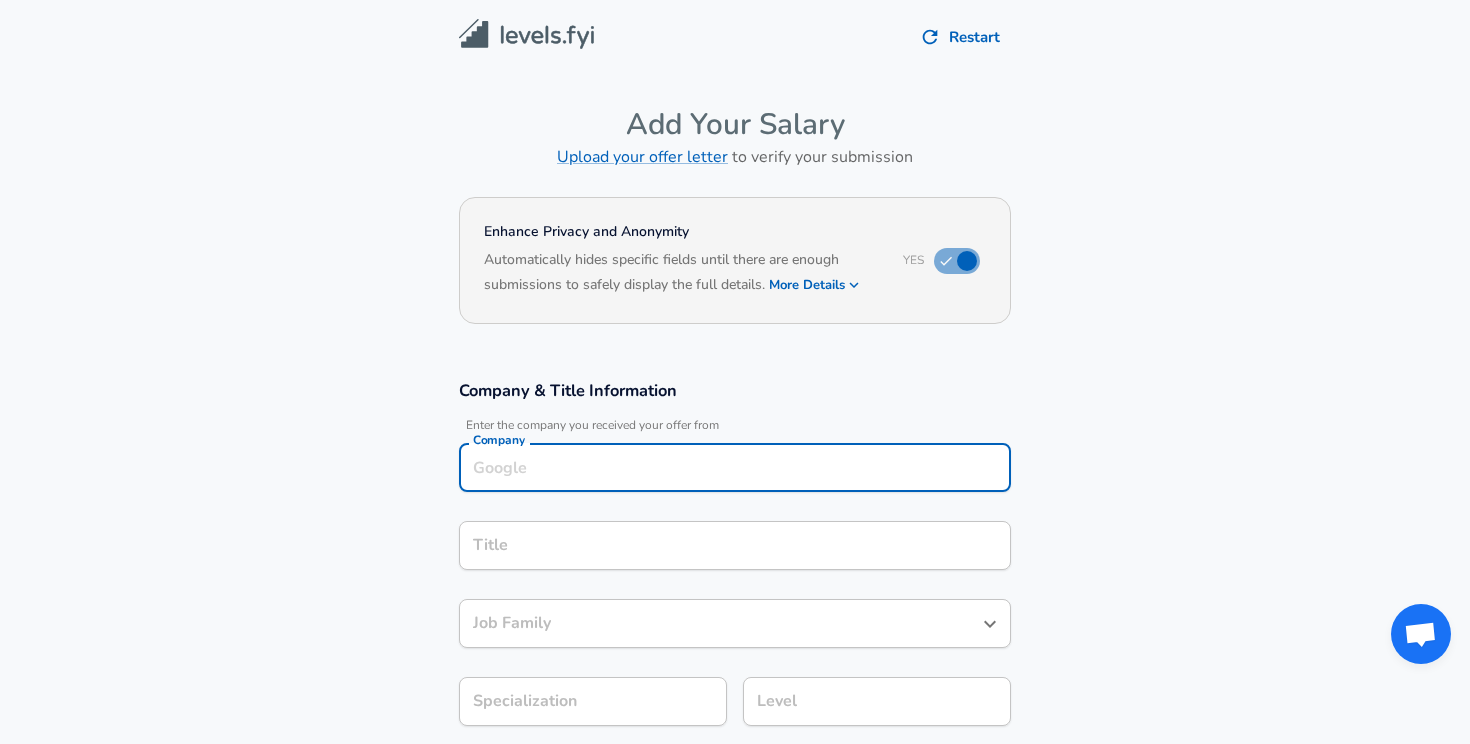 scroll, scrollTop: 20, scrollLeft: 0, axis: vertical 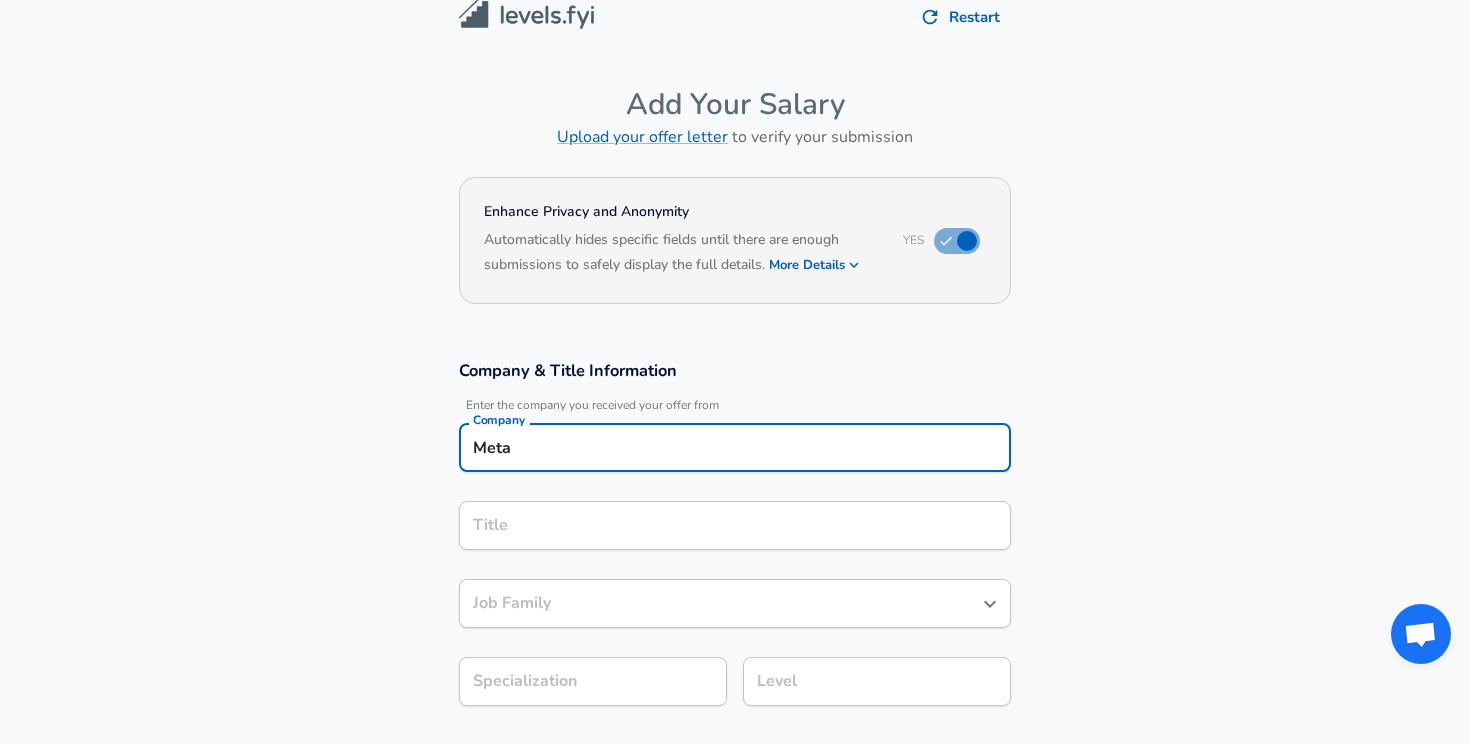 type on "Meta" 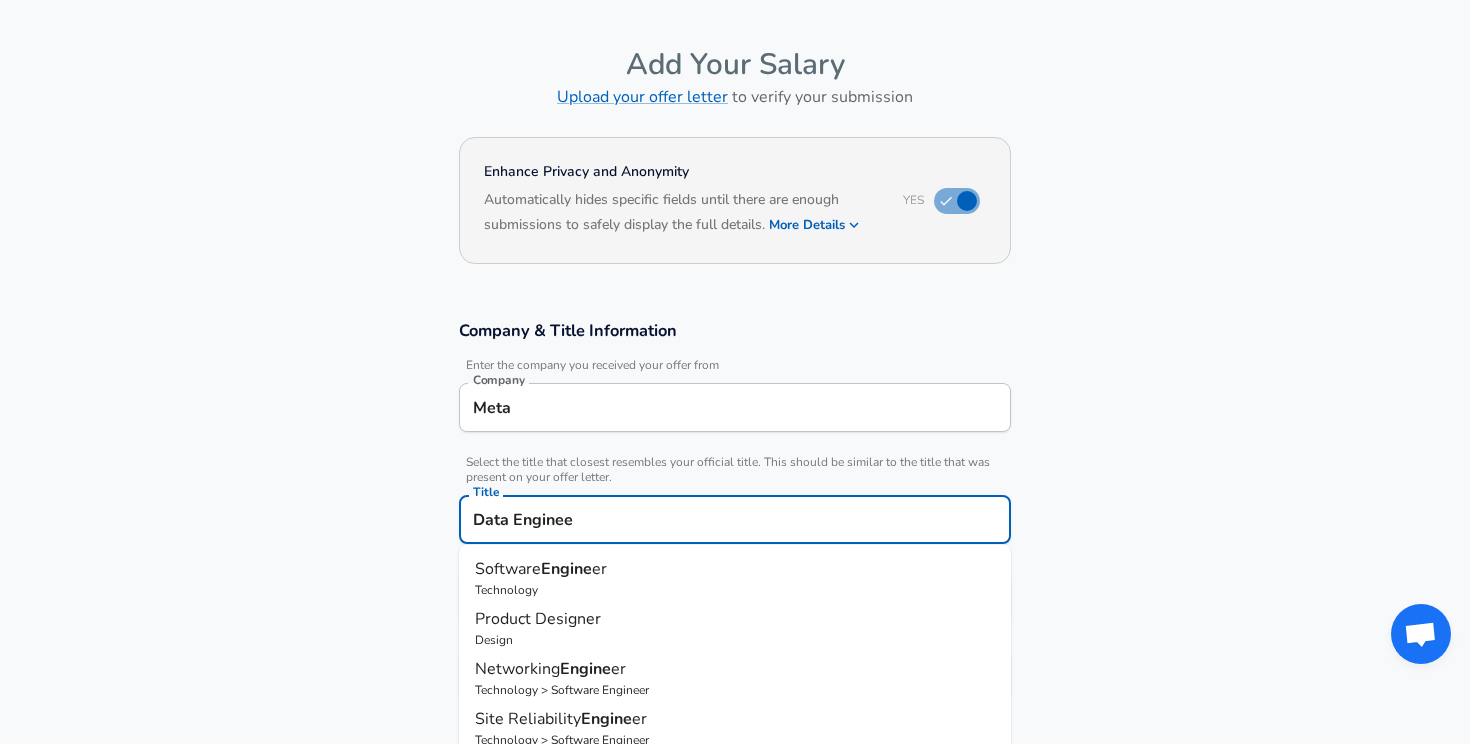 type on "Data Engineer" 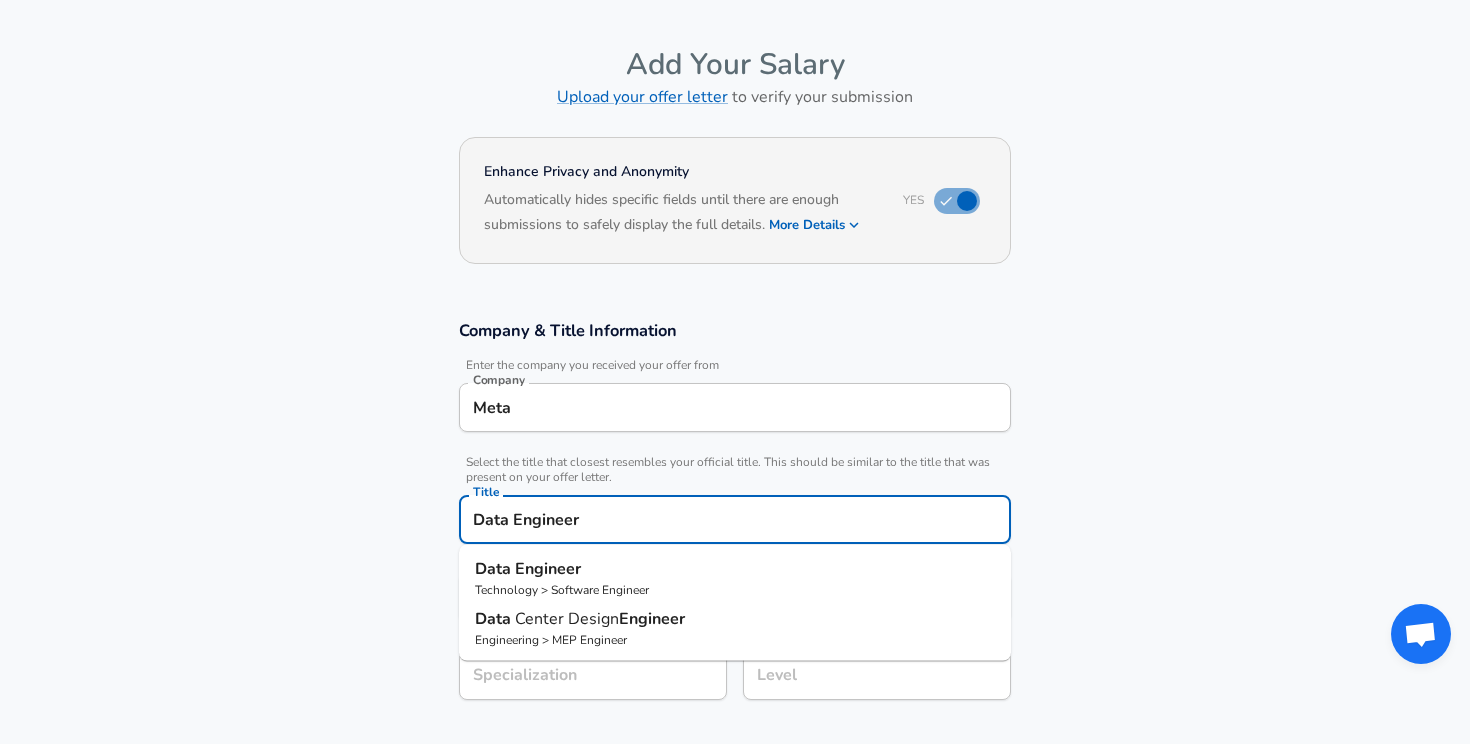 click on "Data     Engineer" at bounding box center [735, 569] 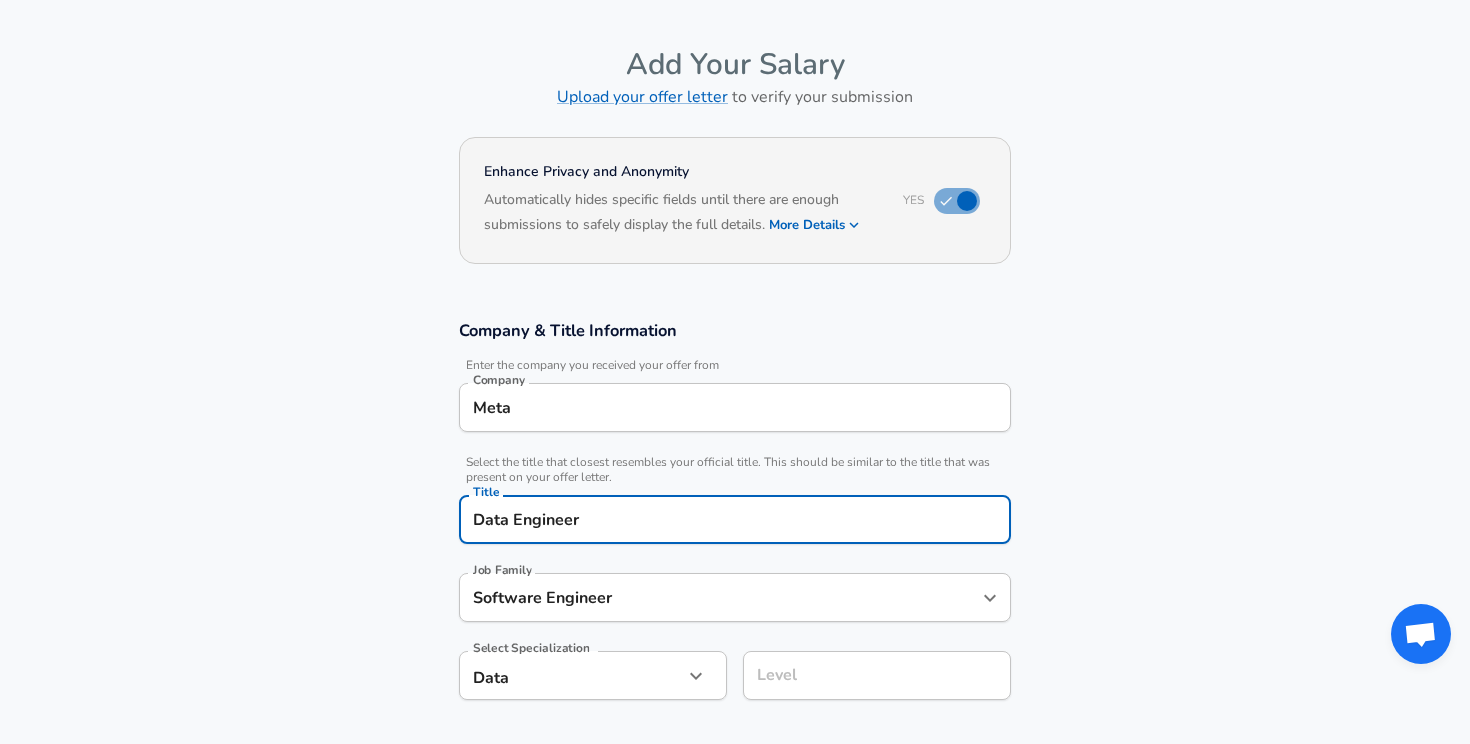 scroll, scrollTop: 0, scrollLeft: 0, axis: both 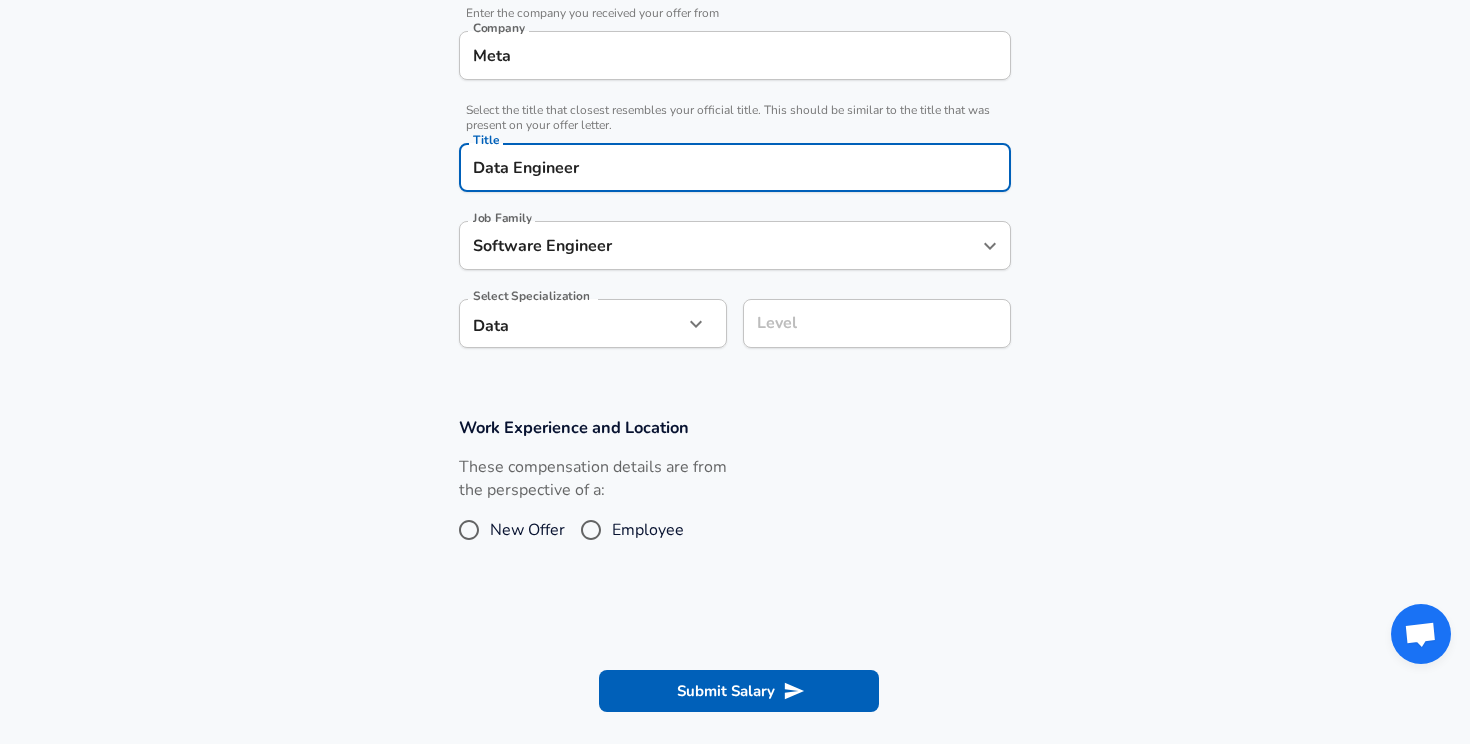 type on "Data Engineer" 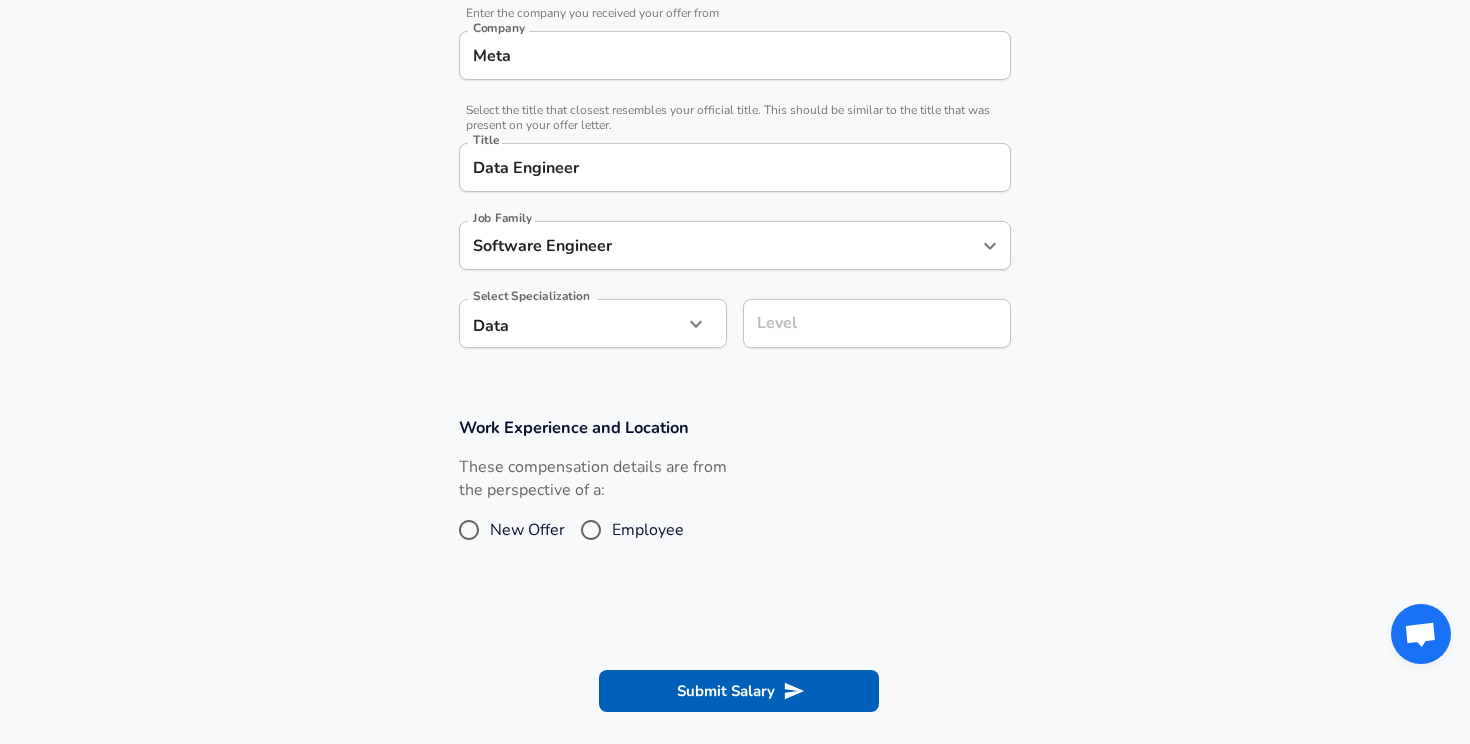 click on "New Offer" at bounding box center (527, 530) 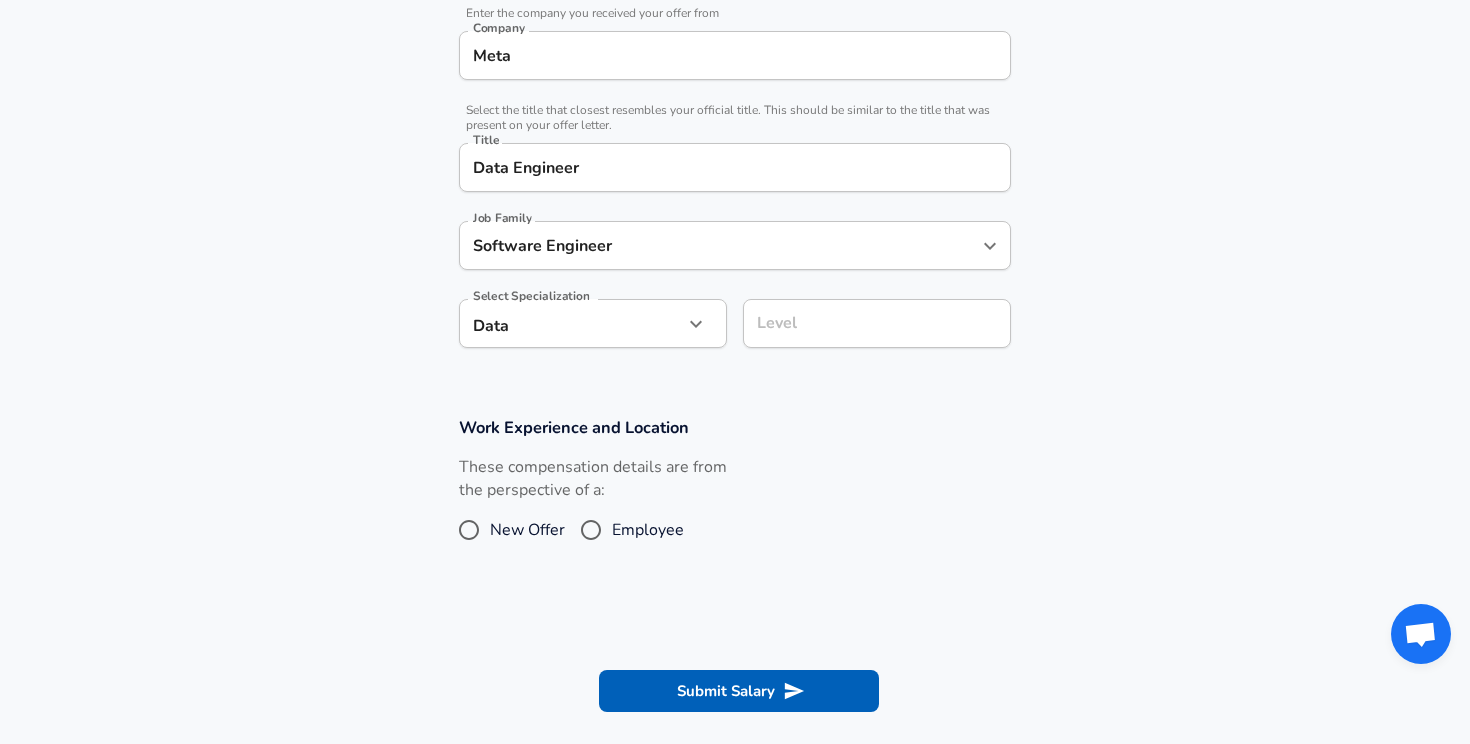 radio on "true" 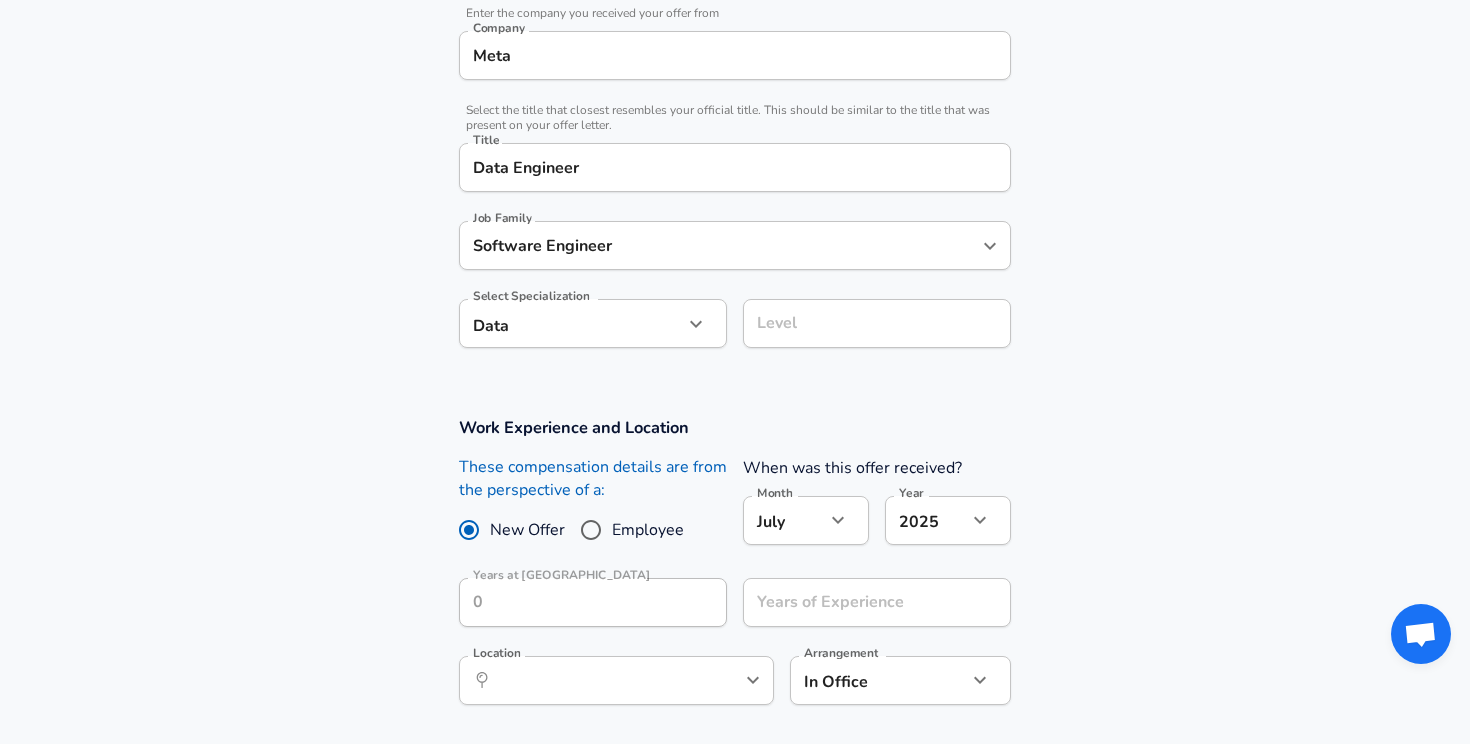 scroll, scrollTop: 452, scrollLeft: 0, axis: vertical 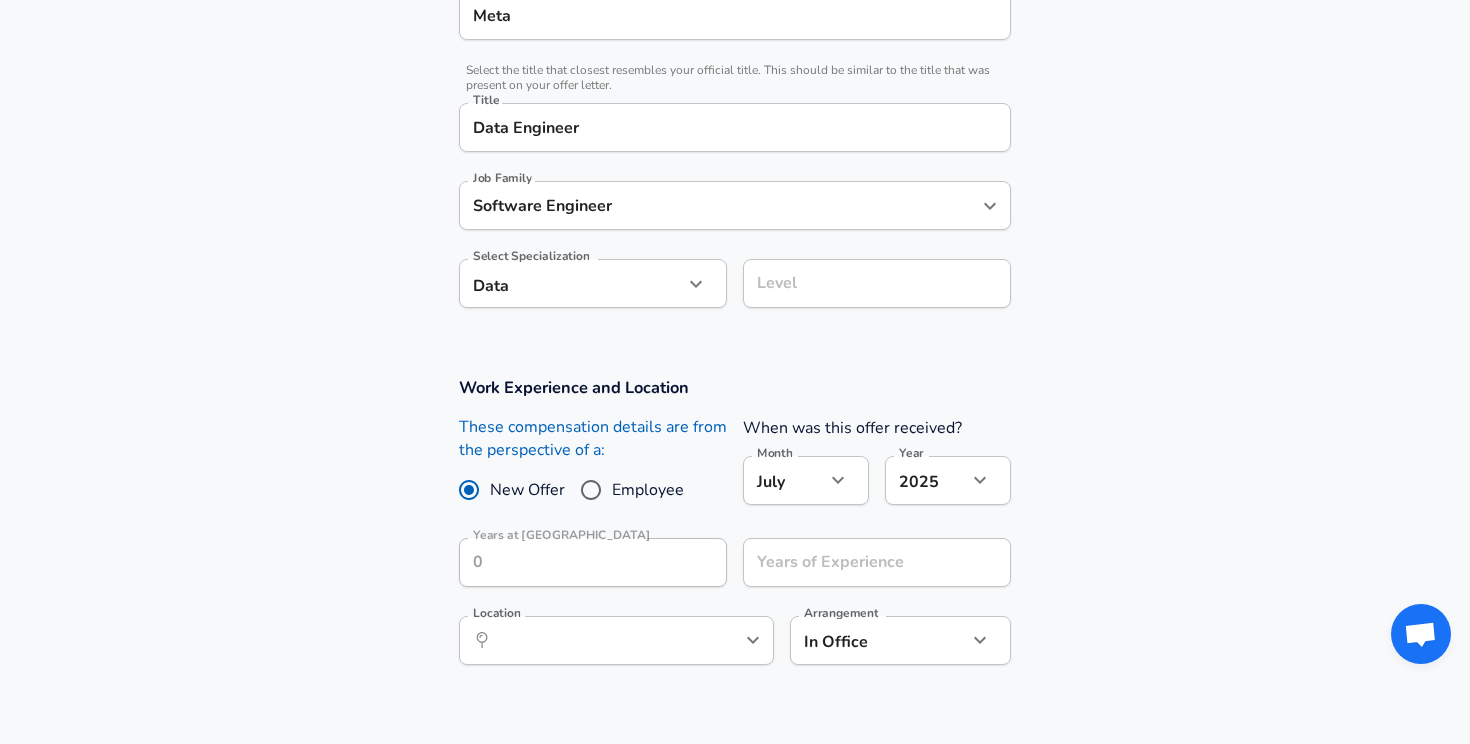click on "Level" at bounding box center (877, 283) 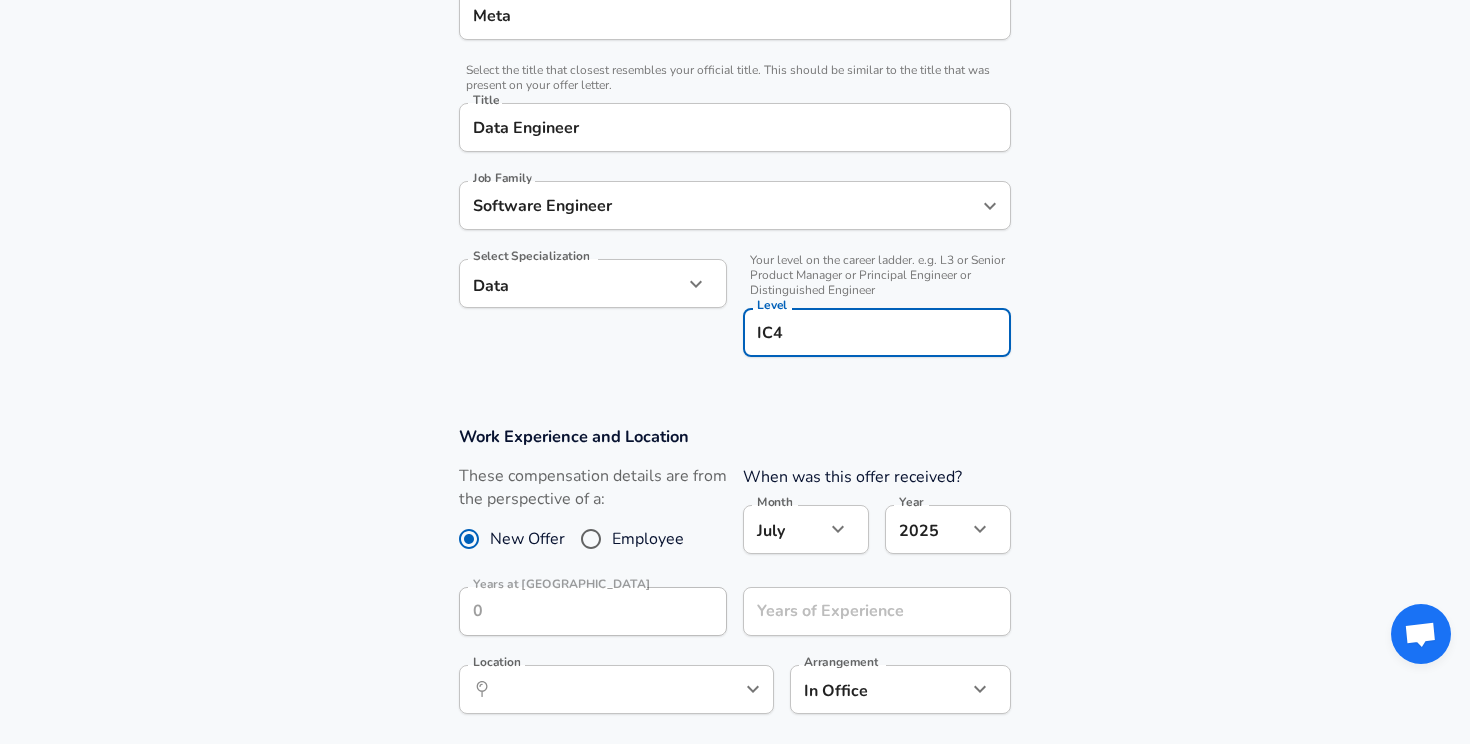 type on "IC4" 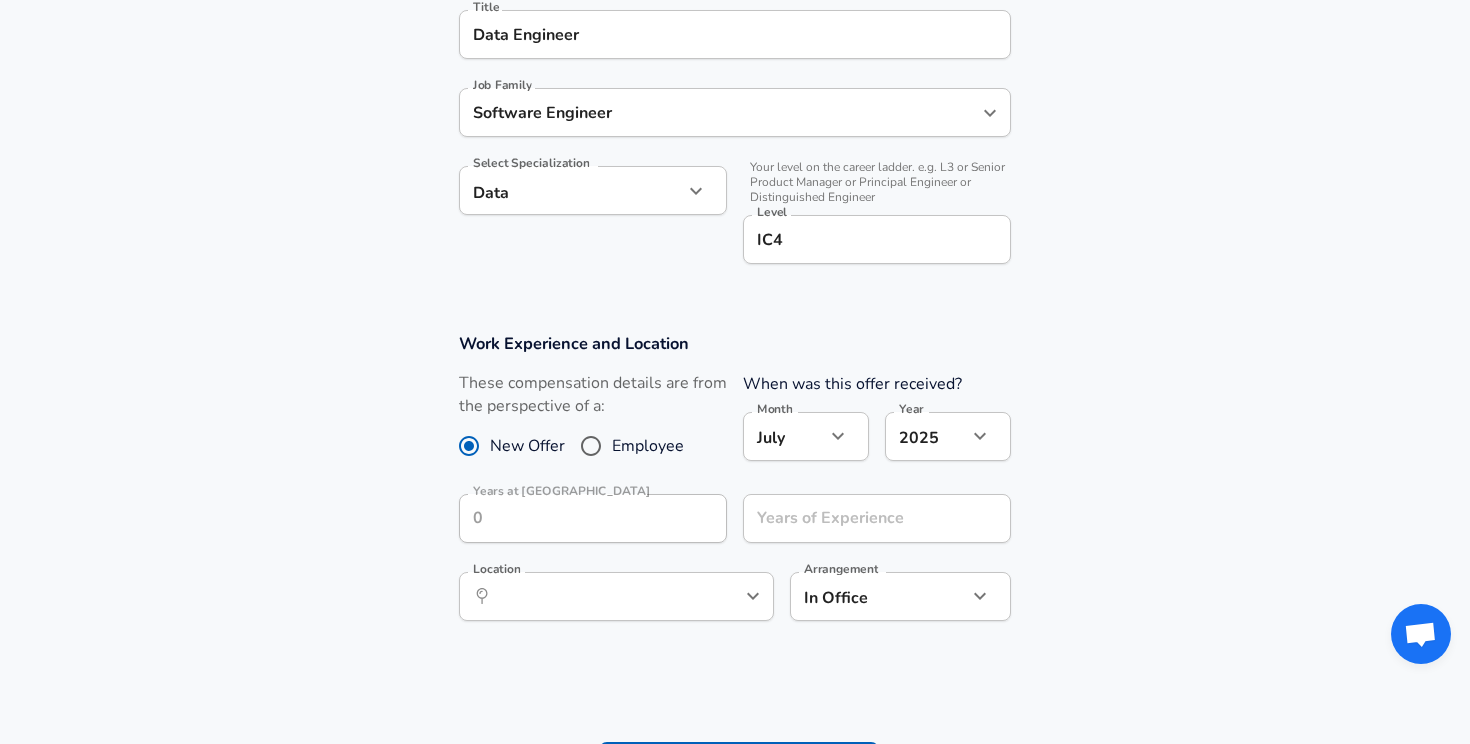 scroll, scrollTop: 587, scrollLeft: 0, axis: vertical 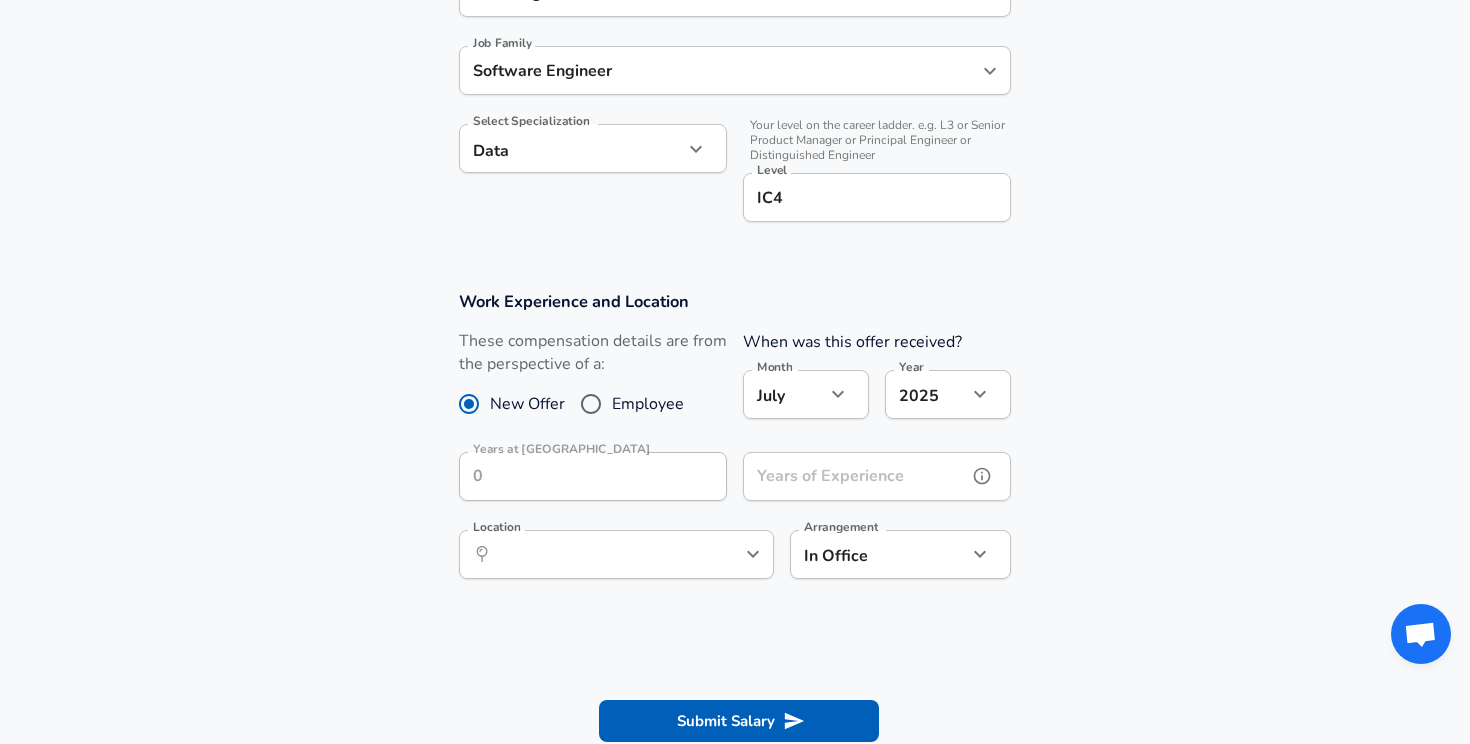 click on "Years of Experience" at bounding box center [855, 476] 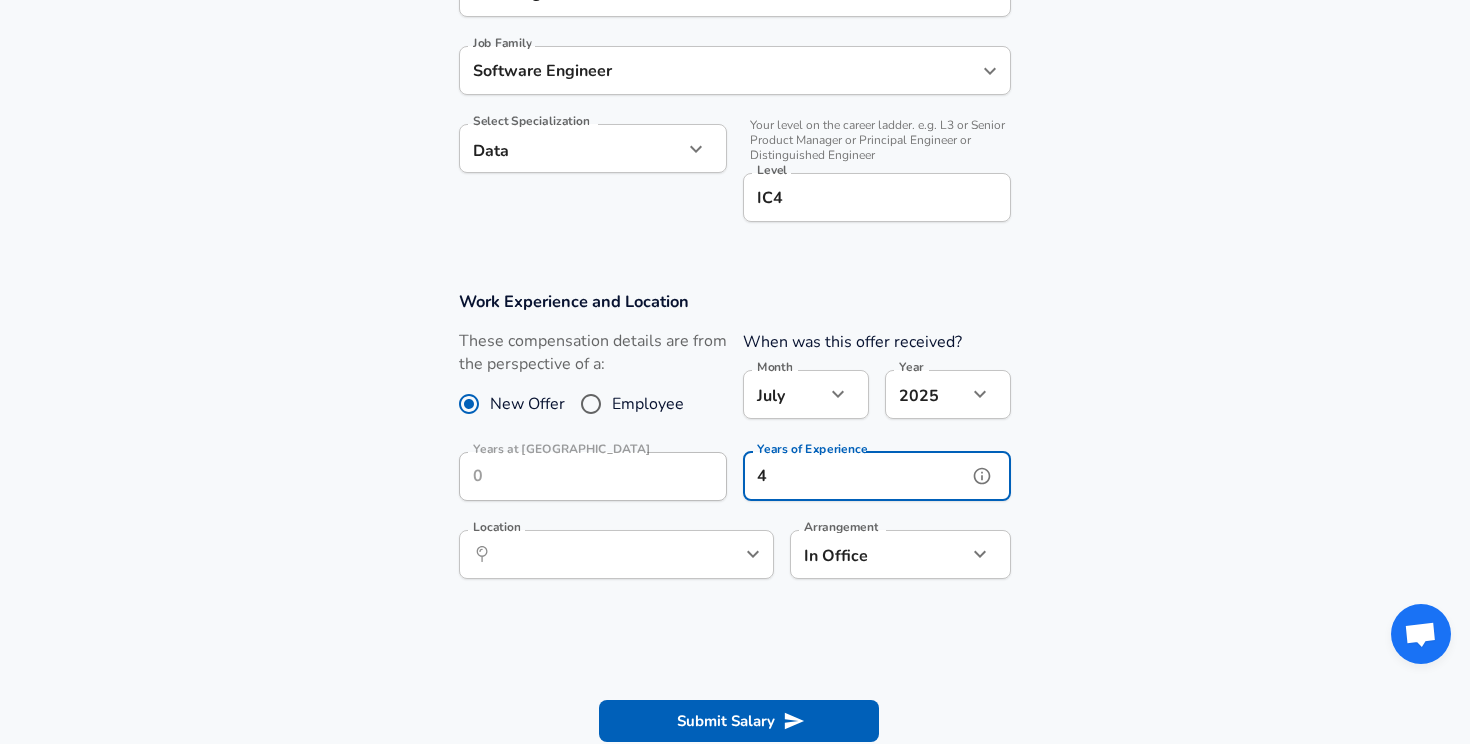 click on "​ Location" at bounding box center (616, 554) 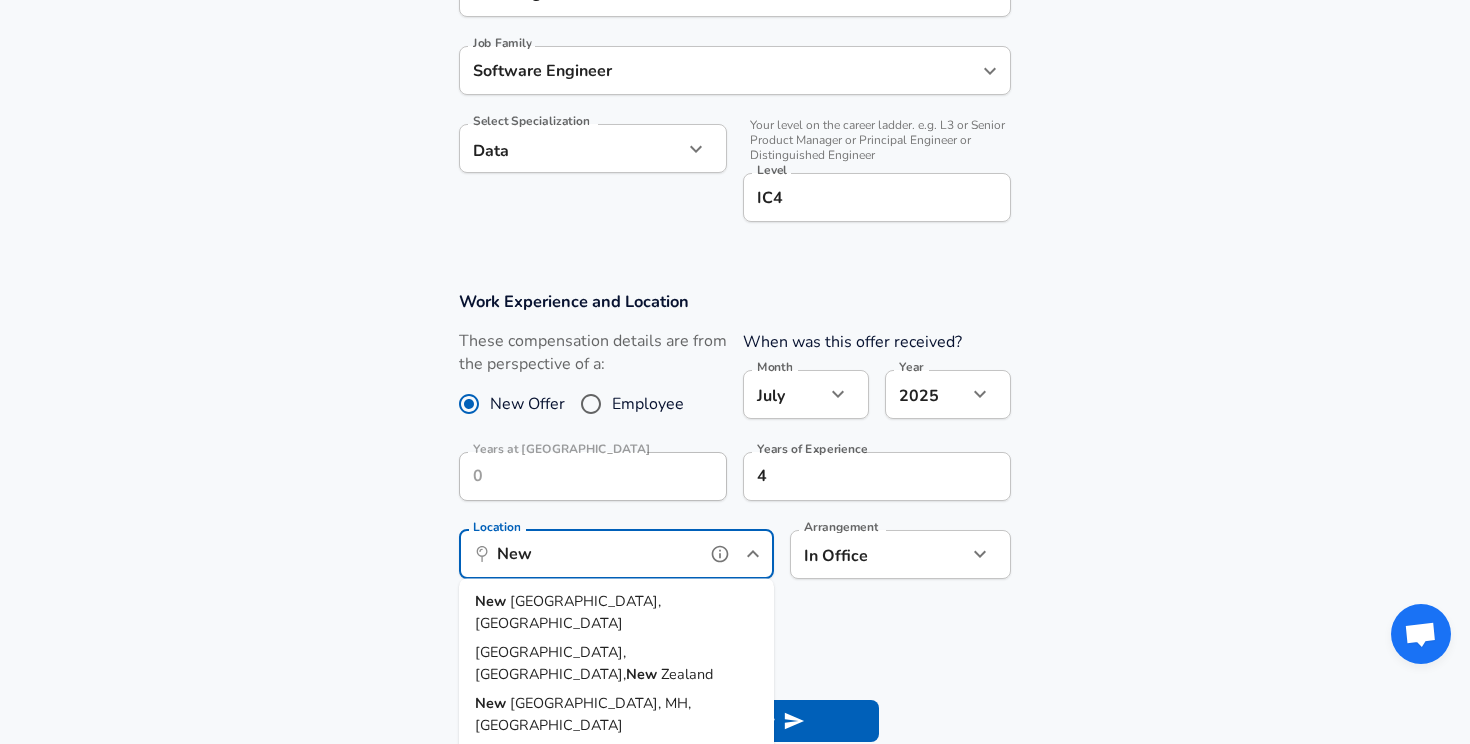 click on "[GEOGRAPHIC_DATA], [GEOGRAPHIC_DATA]" at bounding box center (616, 612) 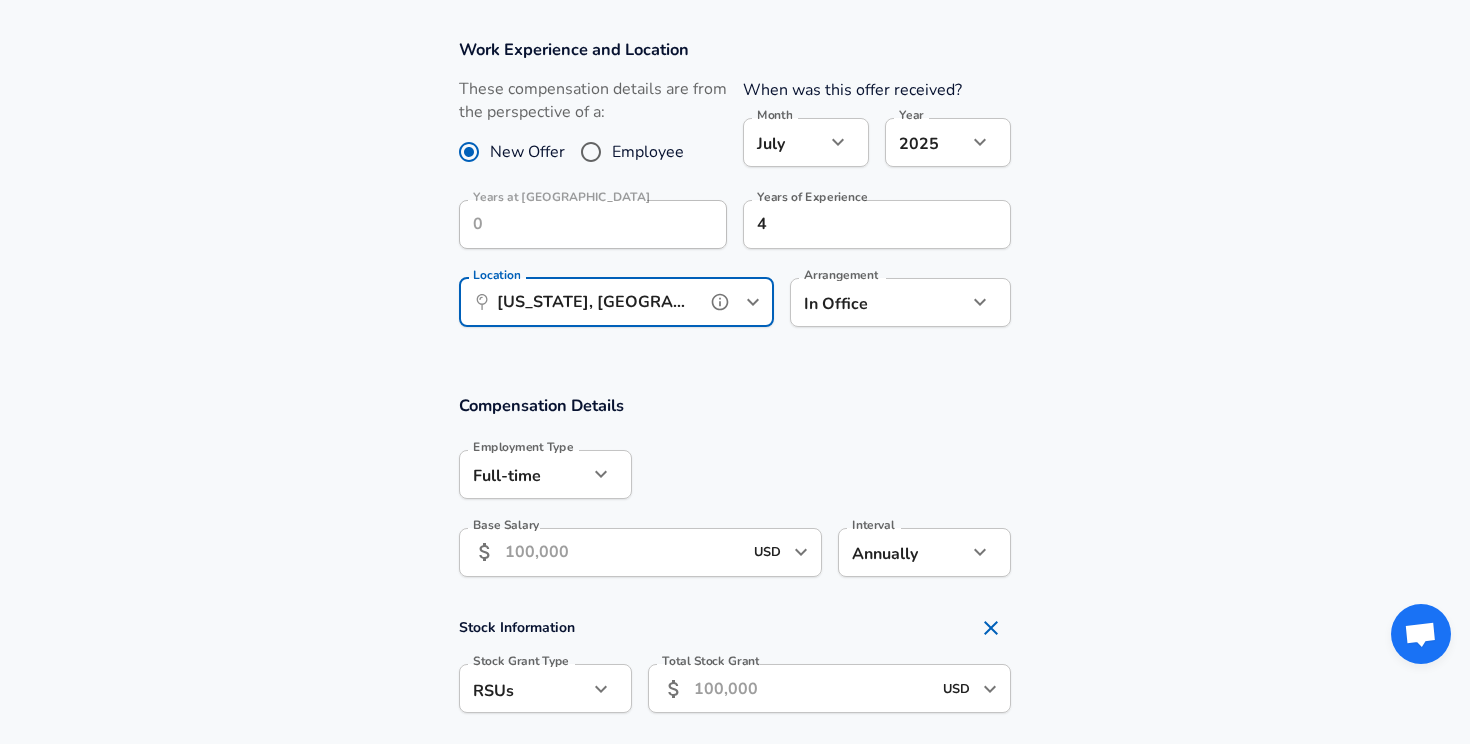 scroll, scrollTop: 942, scrollLeft: 0, axis: vertical 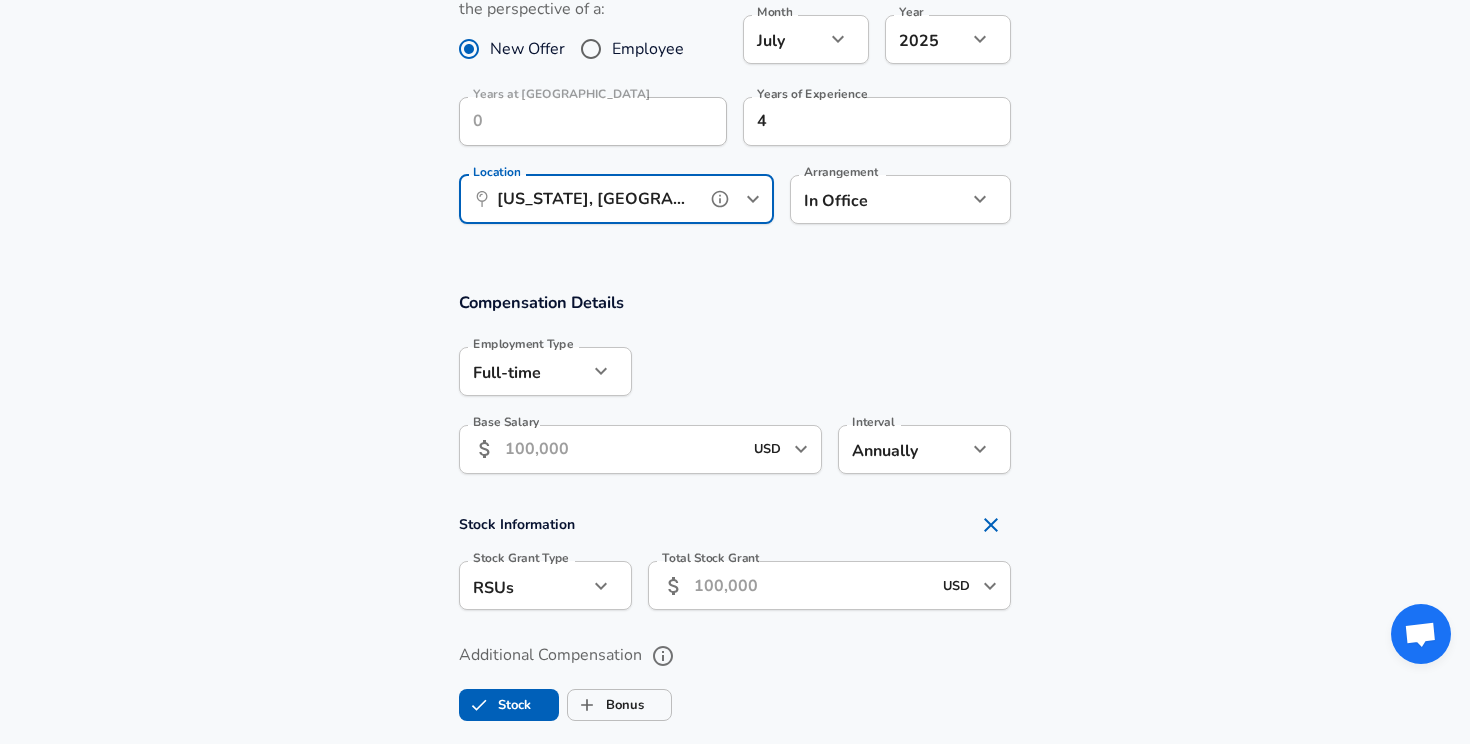 type on "[US_STATE], [GEOGRAPHIC_DATA]" 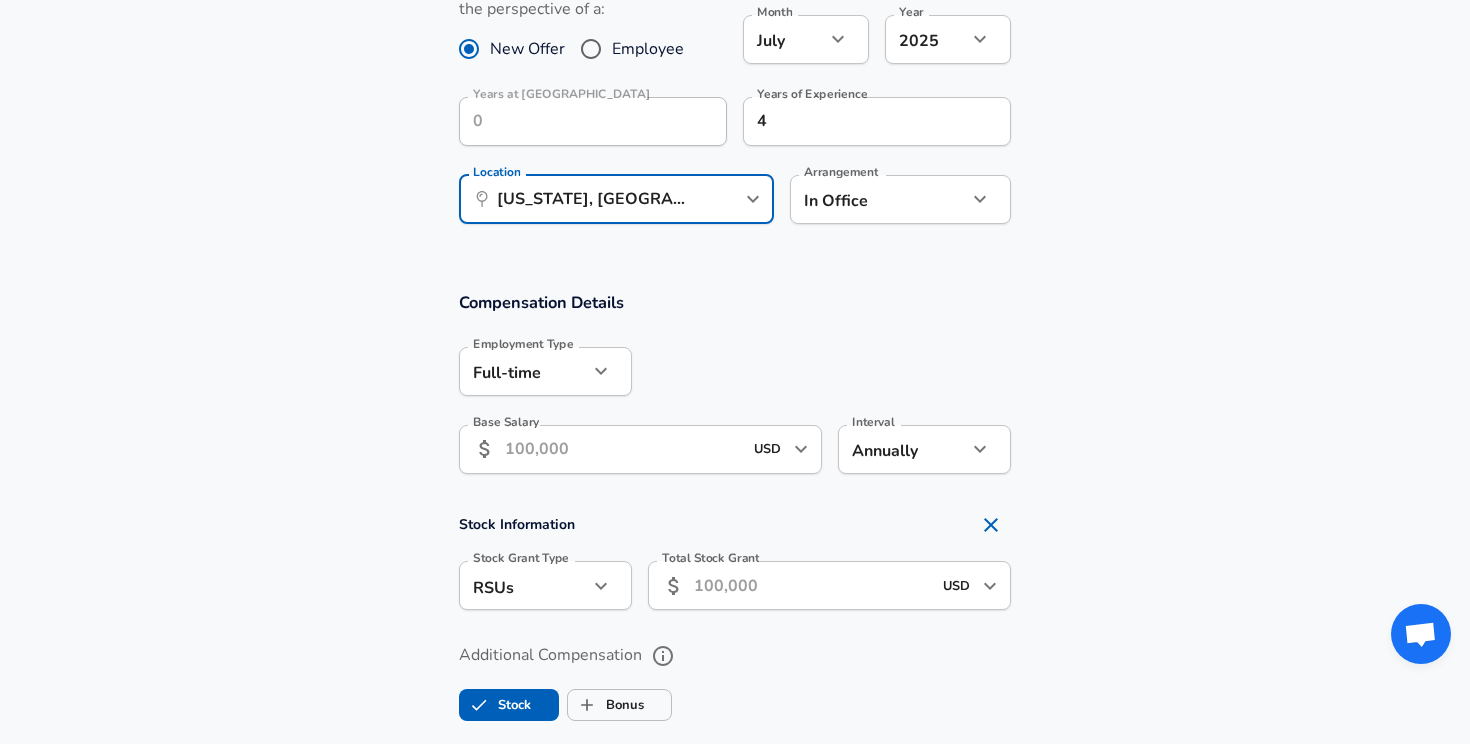 click on "Base Salary" at bounding box center [623, 449] 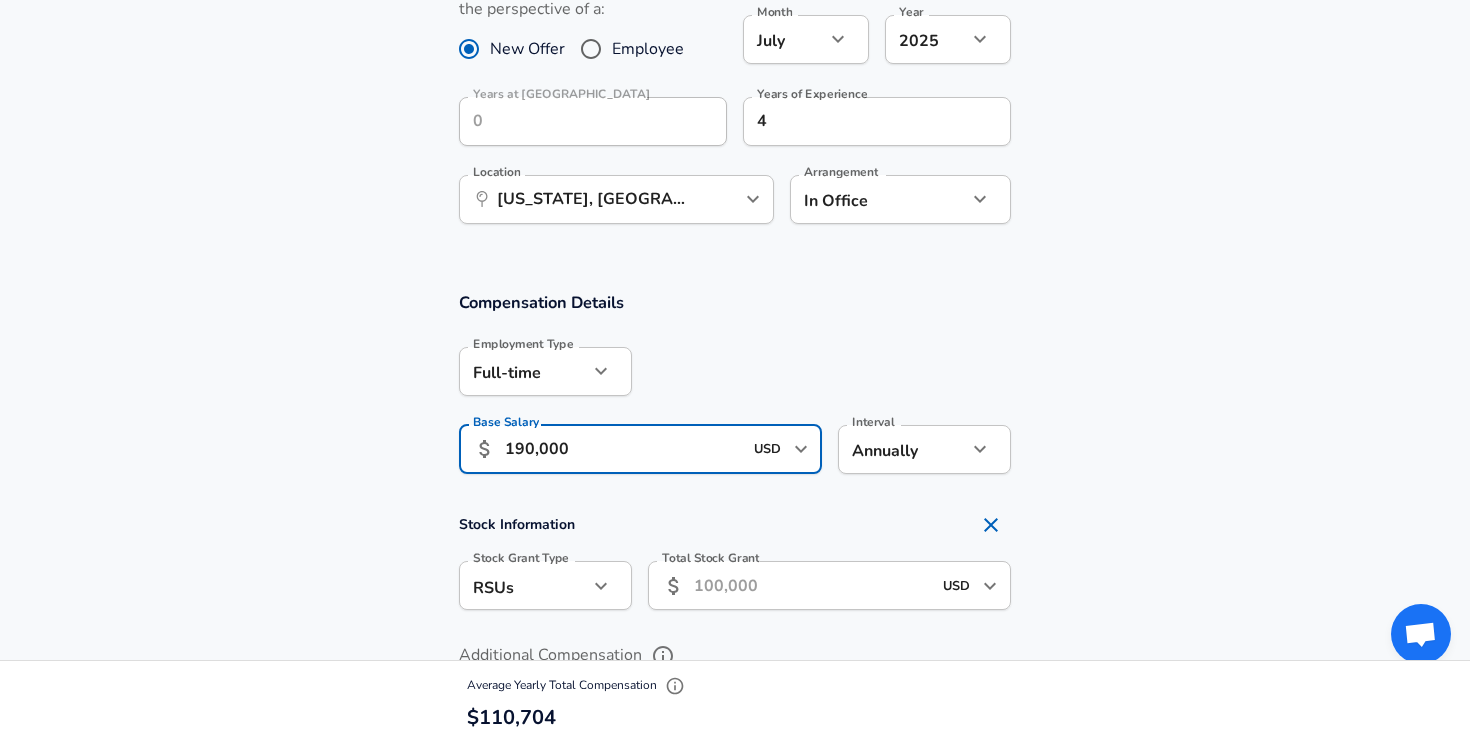 type on "190,000" 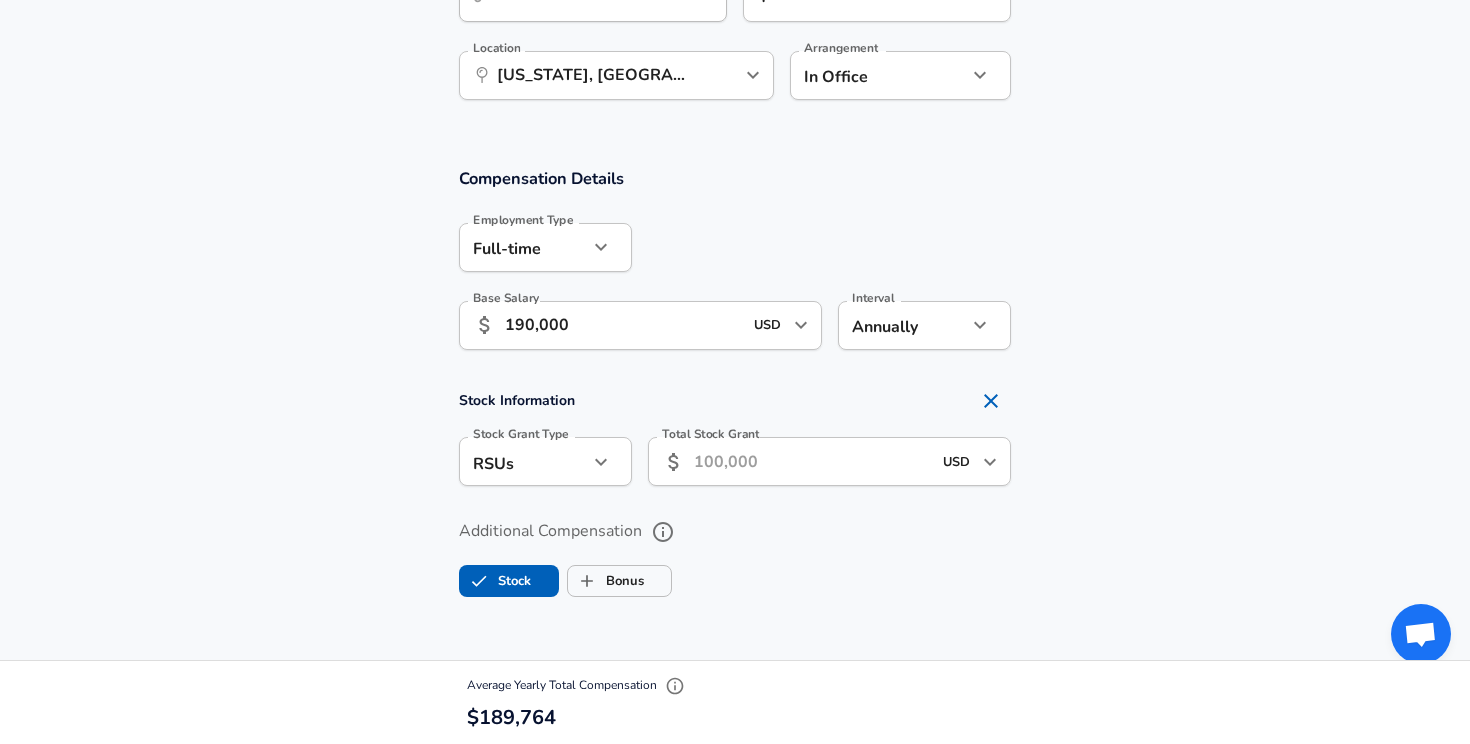 scroll, scrollTop: 1067, scrollLeft: 0, axis: vertical 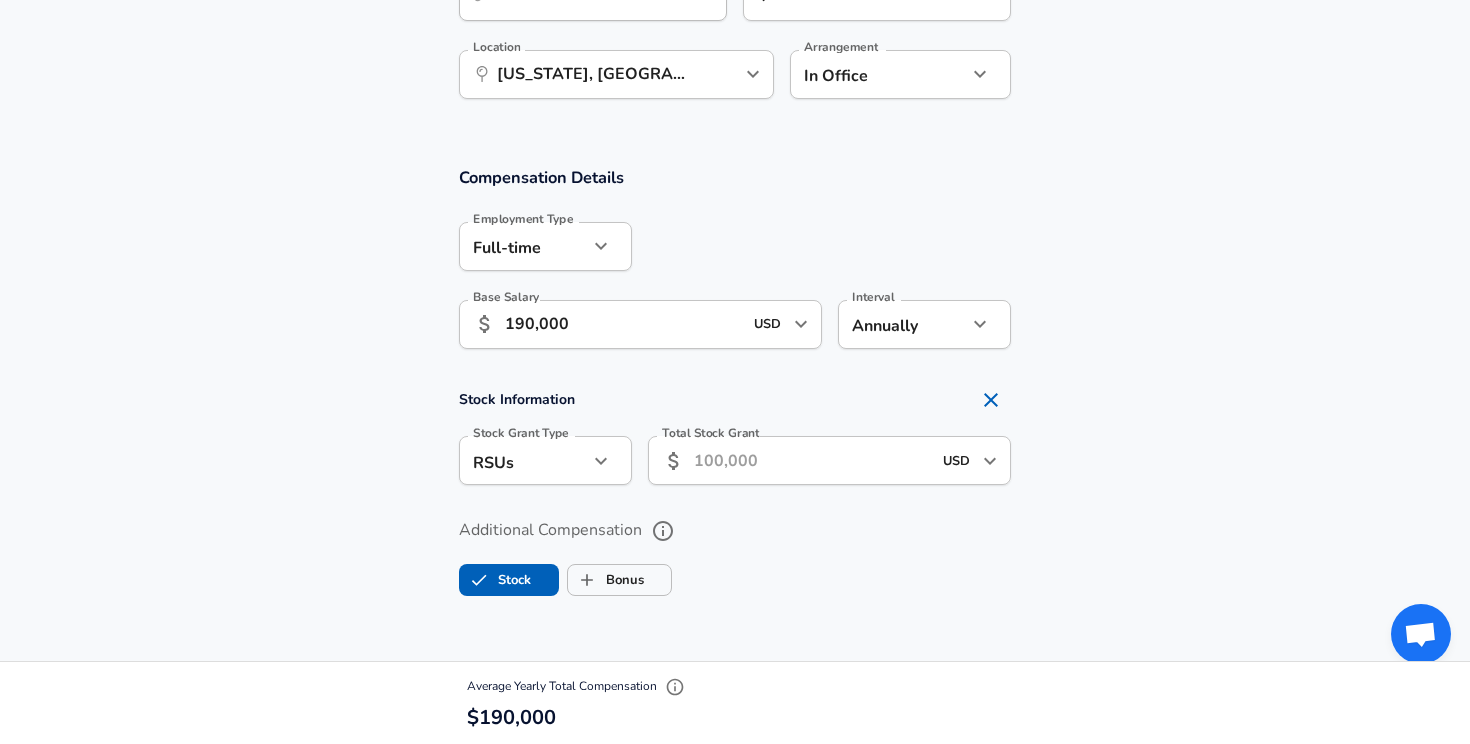 click on "Total Stock Grant" at bounding box center (812, 460) 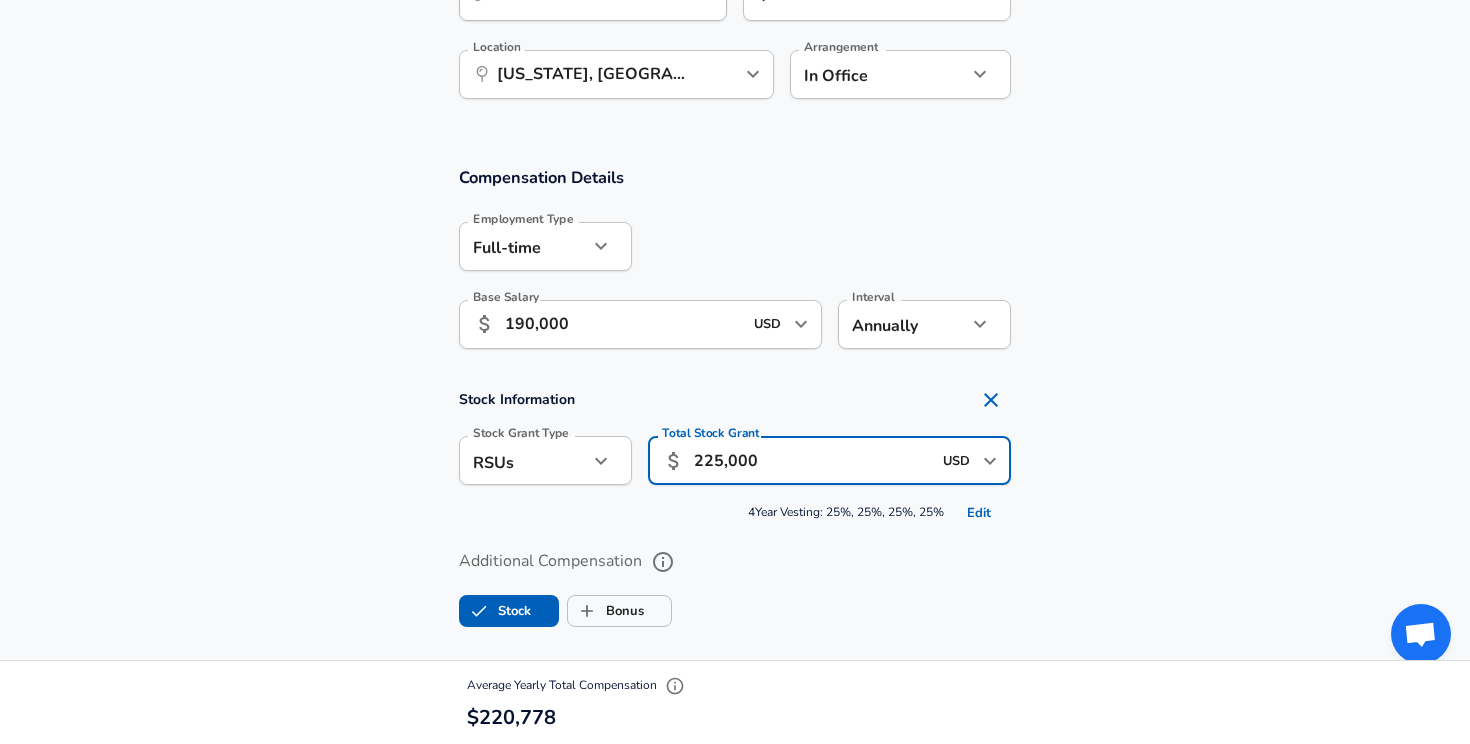 type on "225,000" 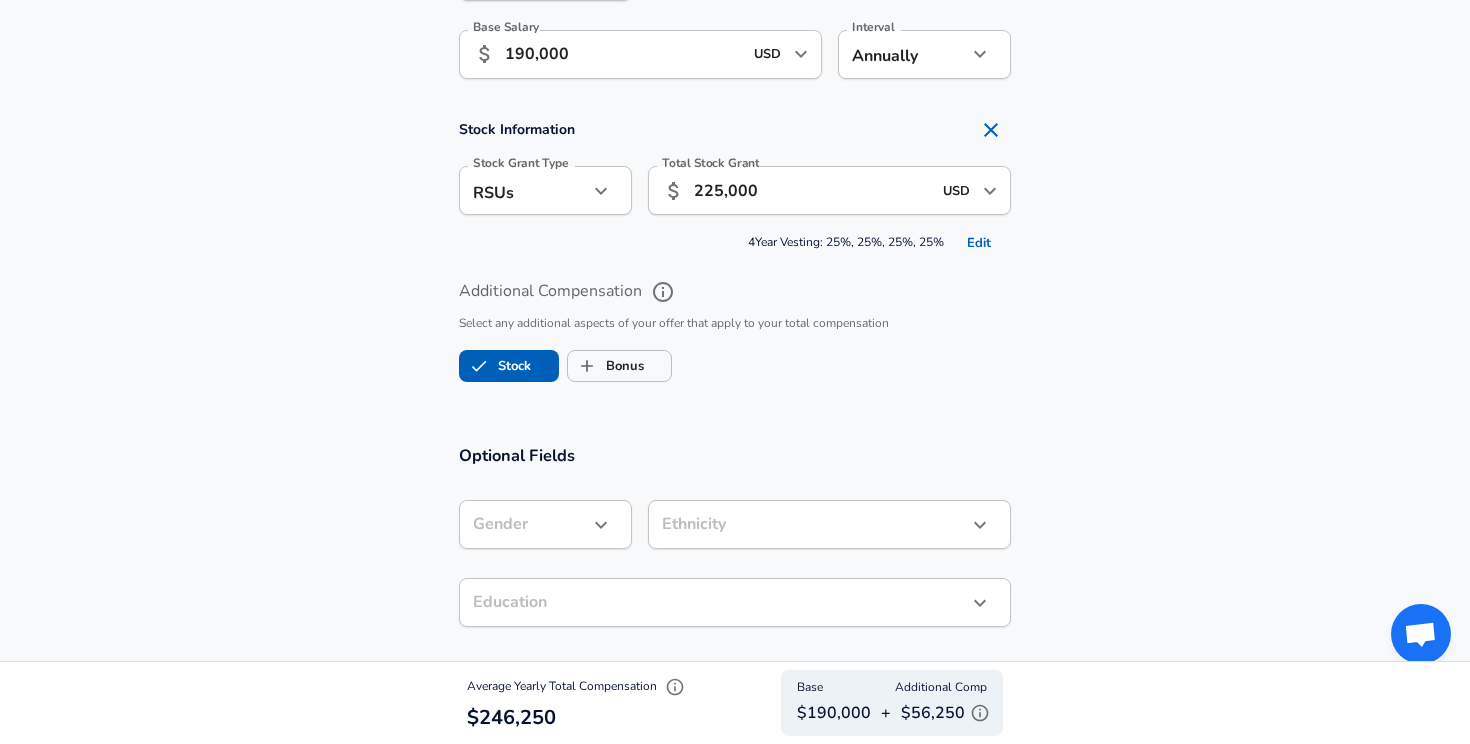 scroll, scrollTop: 1360, scrollLeft: 0, axis: vertical 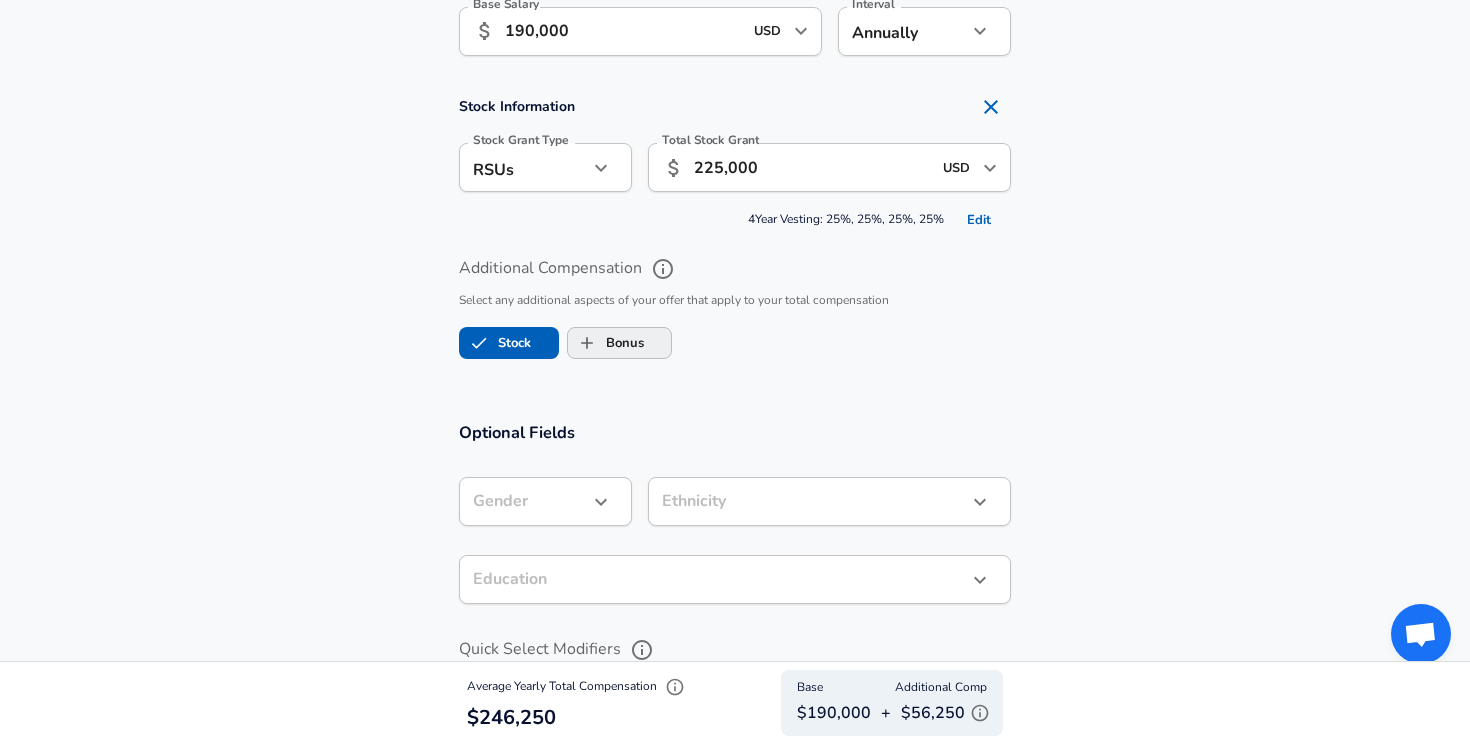 click on "Bonus" at bounding box center [606, 343] 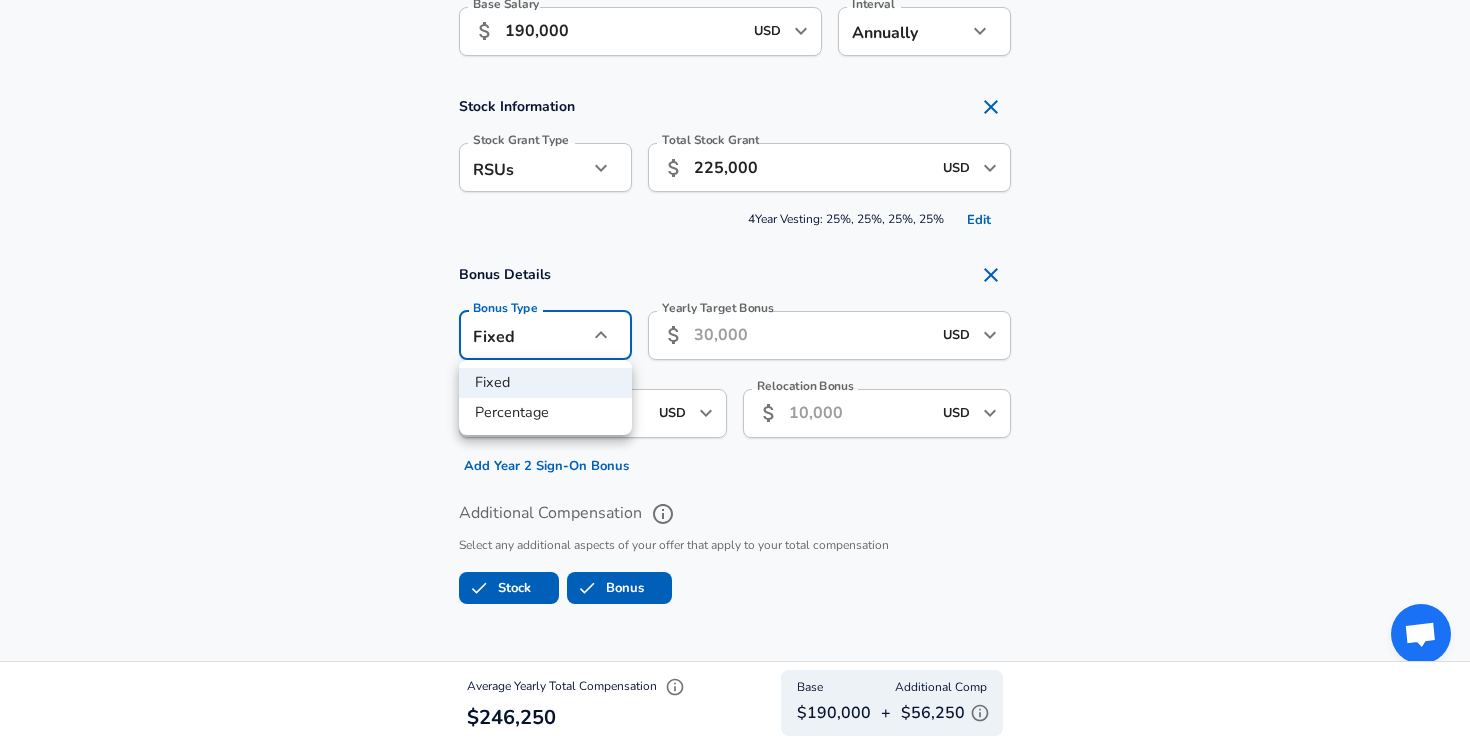 click on "Restart Add Your Salary Upload your offer letter   to verify your submission Enhance Privacy and Anonymity Yes Automatically hides specific fields until there are enough submissions to safely display the full details.   More Details Based on your submission and the data points that we have already collected, we will automatically hide and anonymize specific fields if there aren't enough data points to remain sufficiently anonymous. Company & Title Information   Enter the company you received your offer from Company Meta Company   Select the title that closest resembles your official title. This should be similar to the title that was present on your offer letter. Title Data Engineer Title Job Family Software Engineer Job Family Select Specialization Data Data Select Specialization   Your level on the career ladder. e.g. L3 or Senior Product Manager or Principal Engineer or Distinguished Engineer Level IC4 Level Work Experience and Location These compensation details are from the perspective of a: New Offer 7" at bounding box center (735, -988) 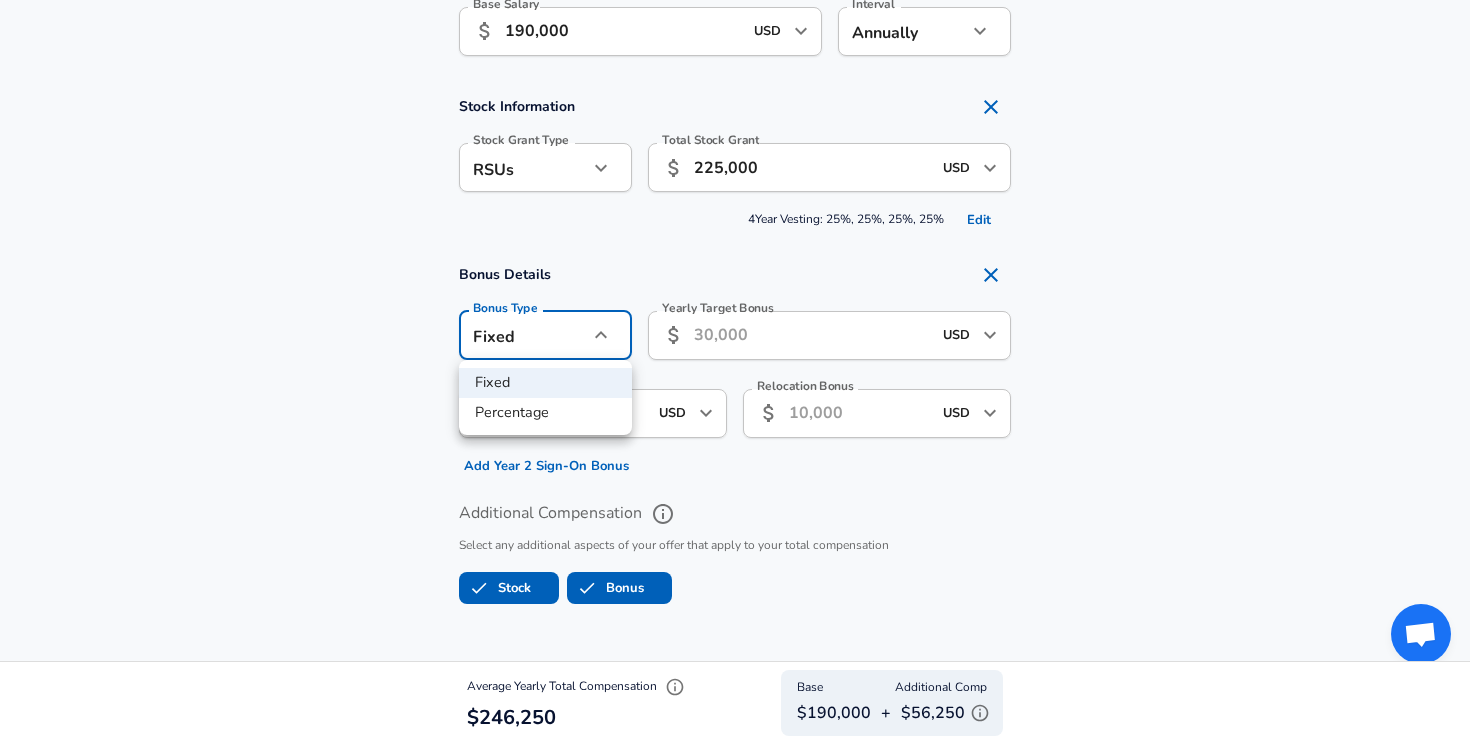 click on "Percentage" at bounding box center [545, 413] 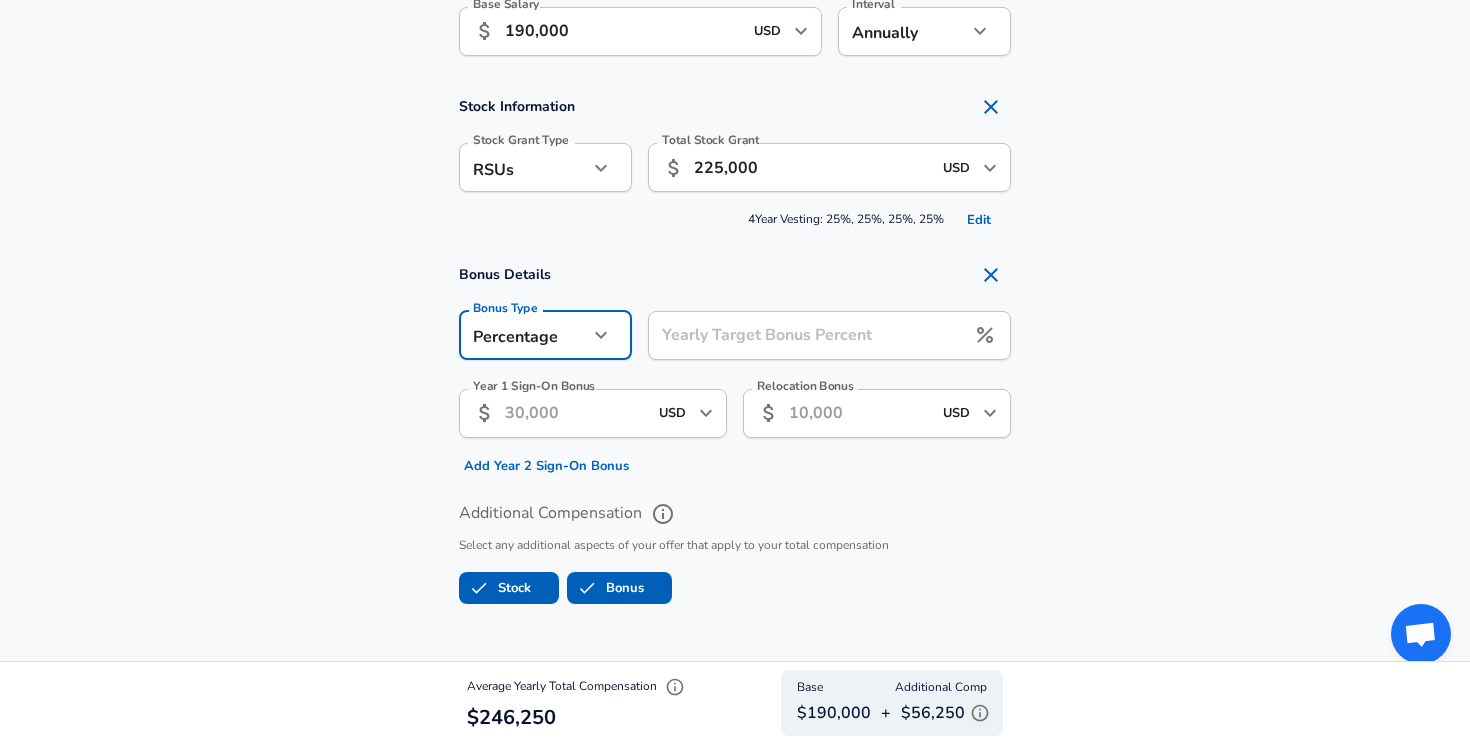 click on "Yearly Target Bonus Percent" at bounding box center (806, 335) 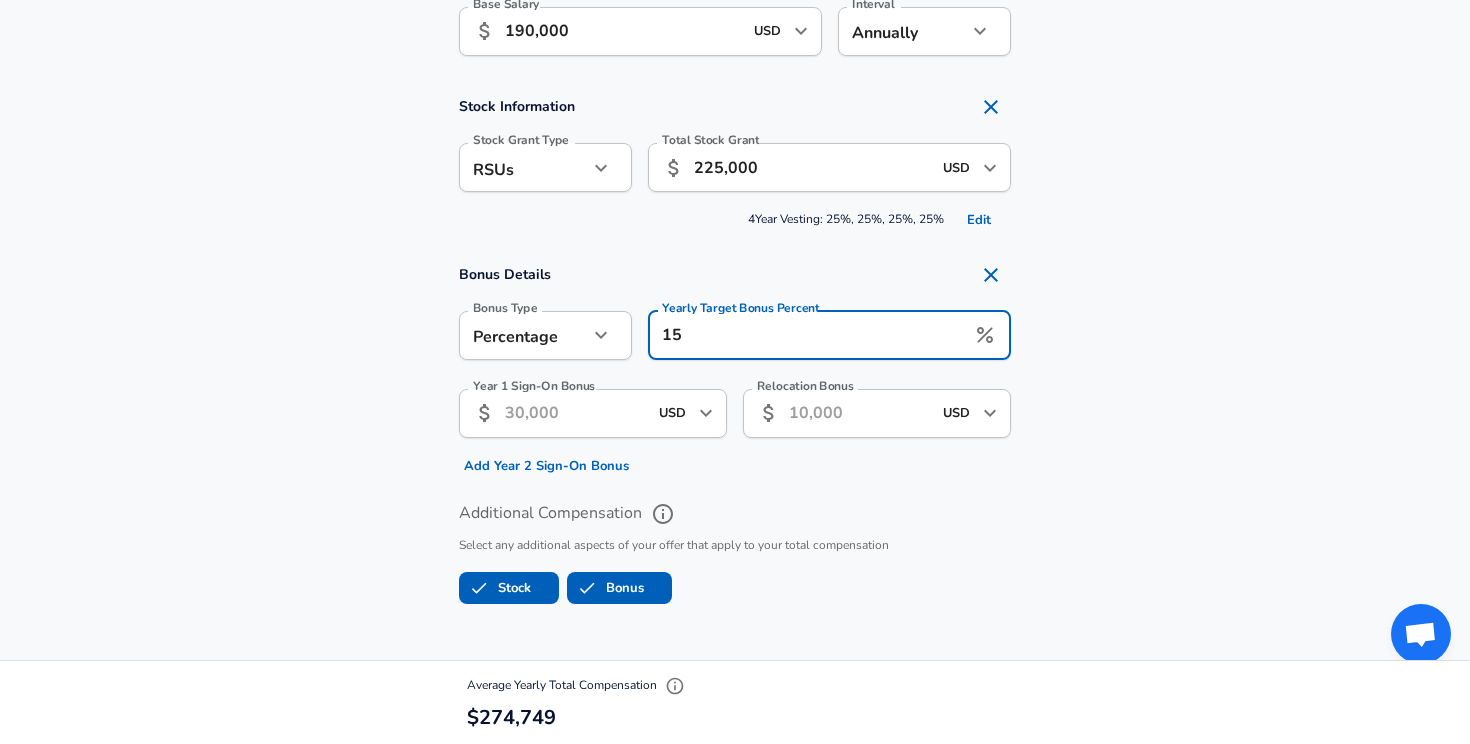 type on "15" 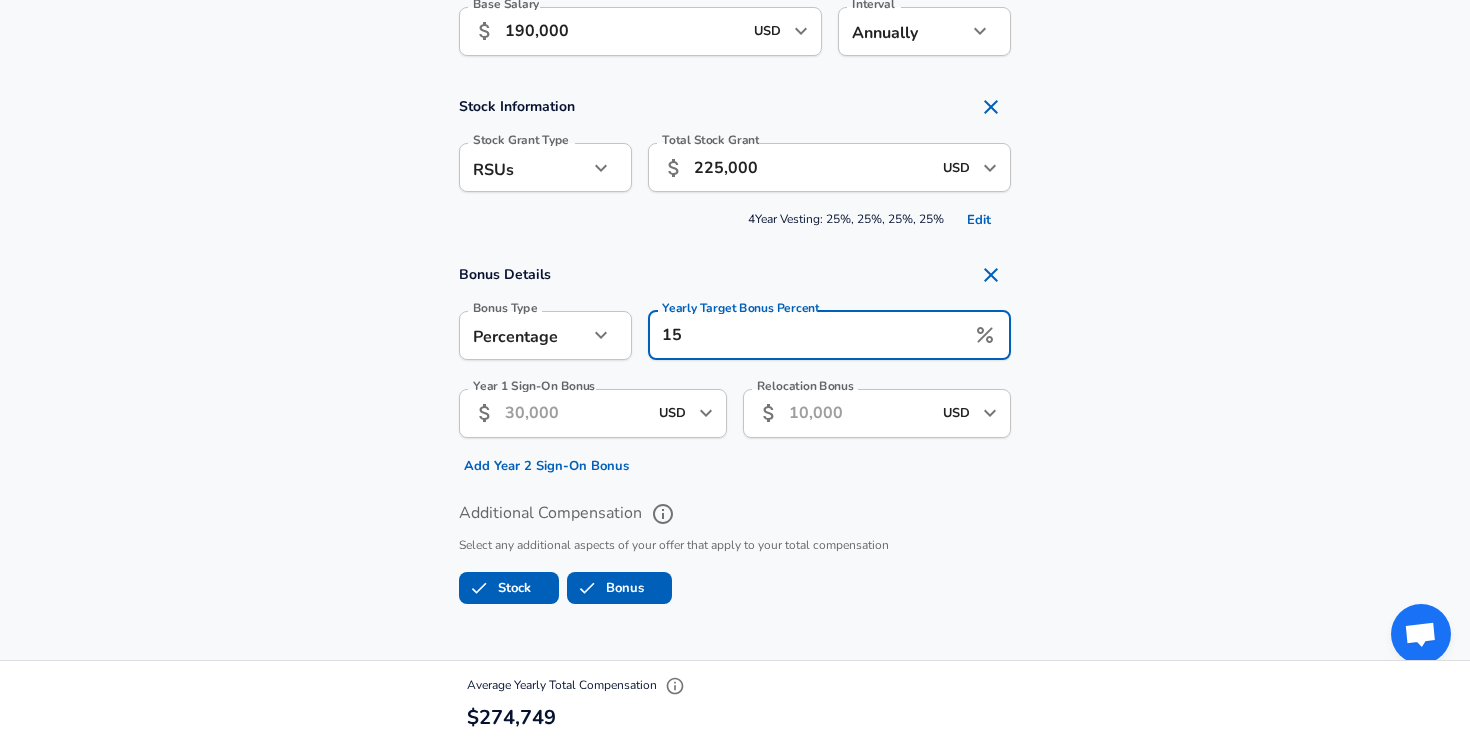 click on "Year 1 Sign-On Bonus" at bounding box center (576, 413) 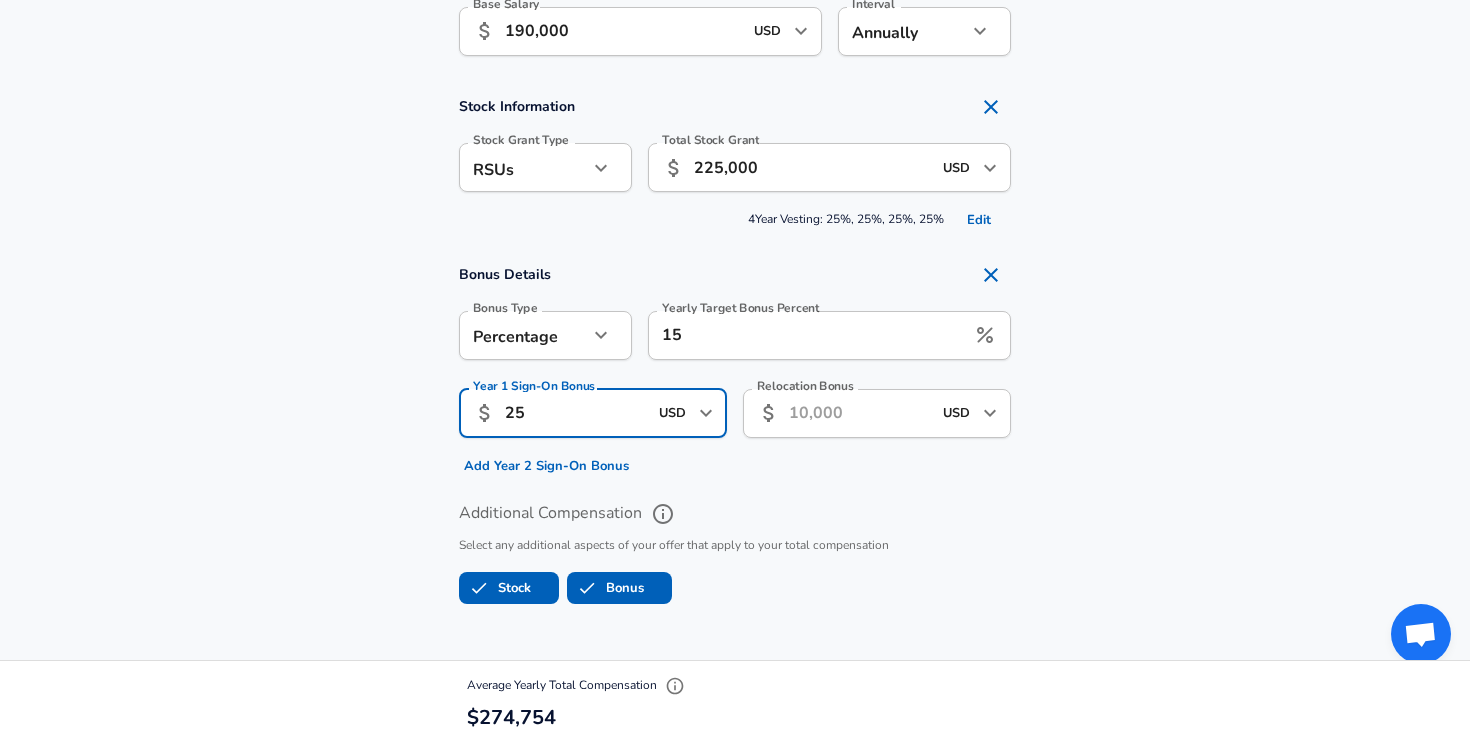 click on "Bonus Details  Bonus Type Percentage percentage Bonus Type Yearly Target Bonus Percent 15 Yearly Target Bonus Percent Year 1 Sign-On Bonus ​ 25 USD ​ Year 1 Sign-On Bonus Add Year 2 Sign-On Bonus Relocation Bonus ​ USD ​ Relocation Bonus" at bounding box center [735, 368] 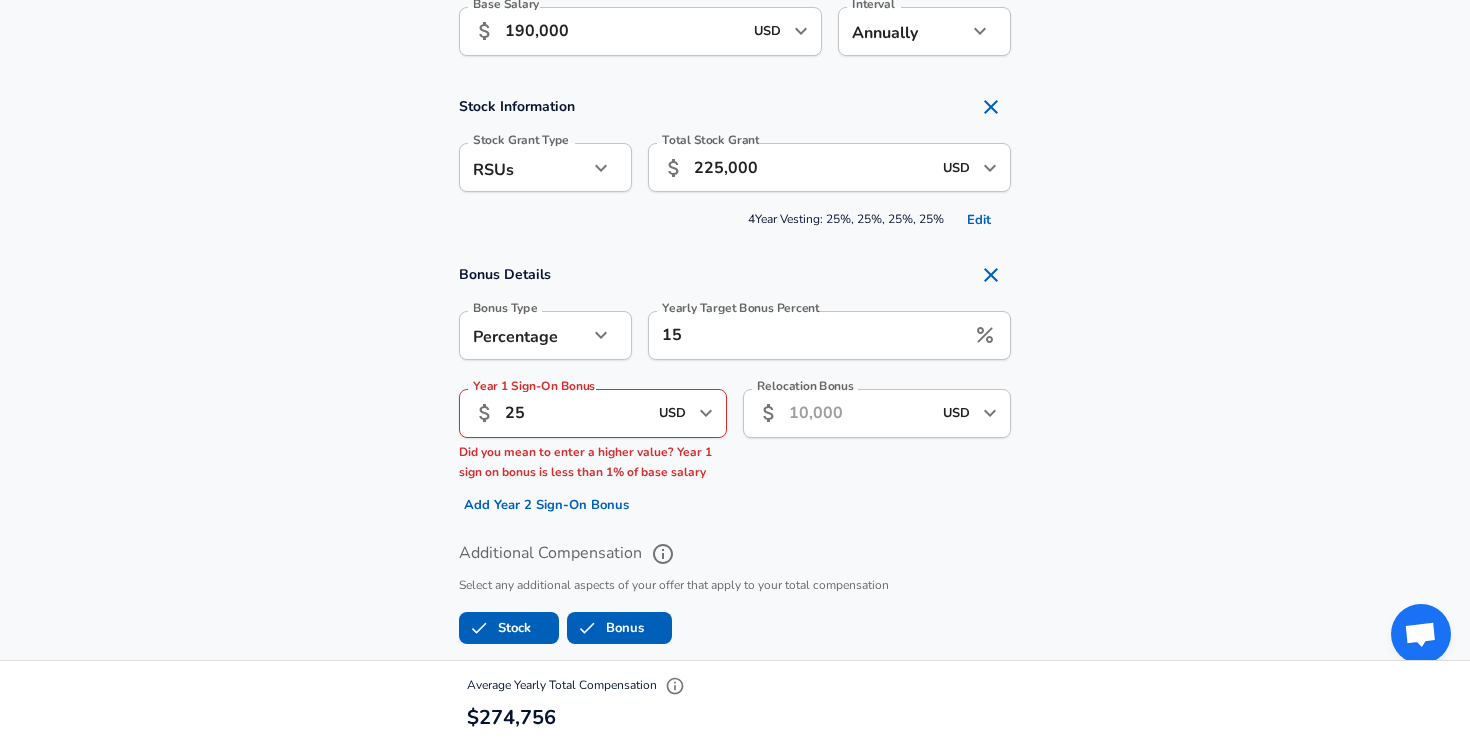 click on "25" at bounding box center [576, 413] 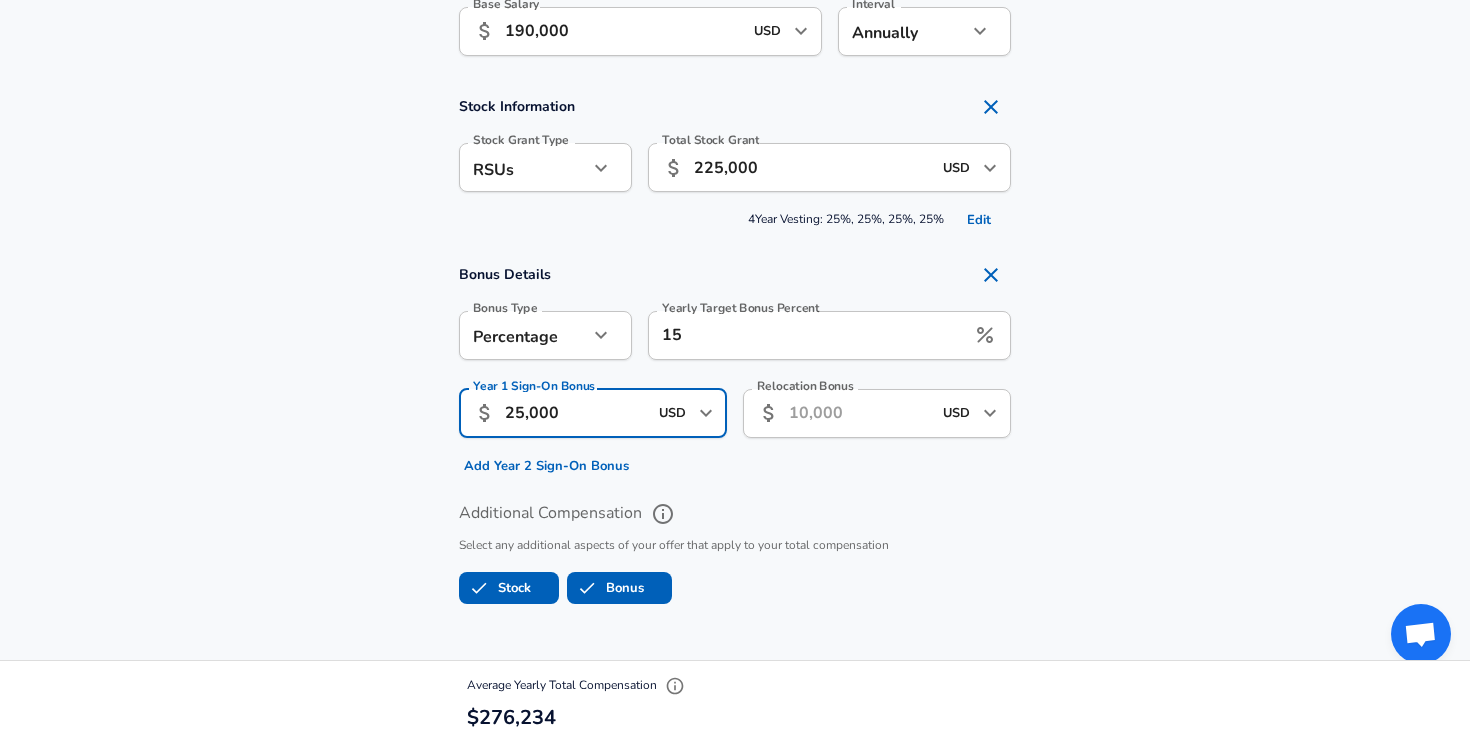 type on "25,000" 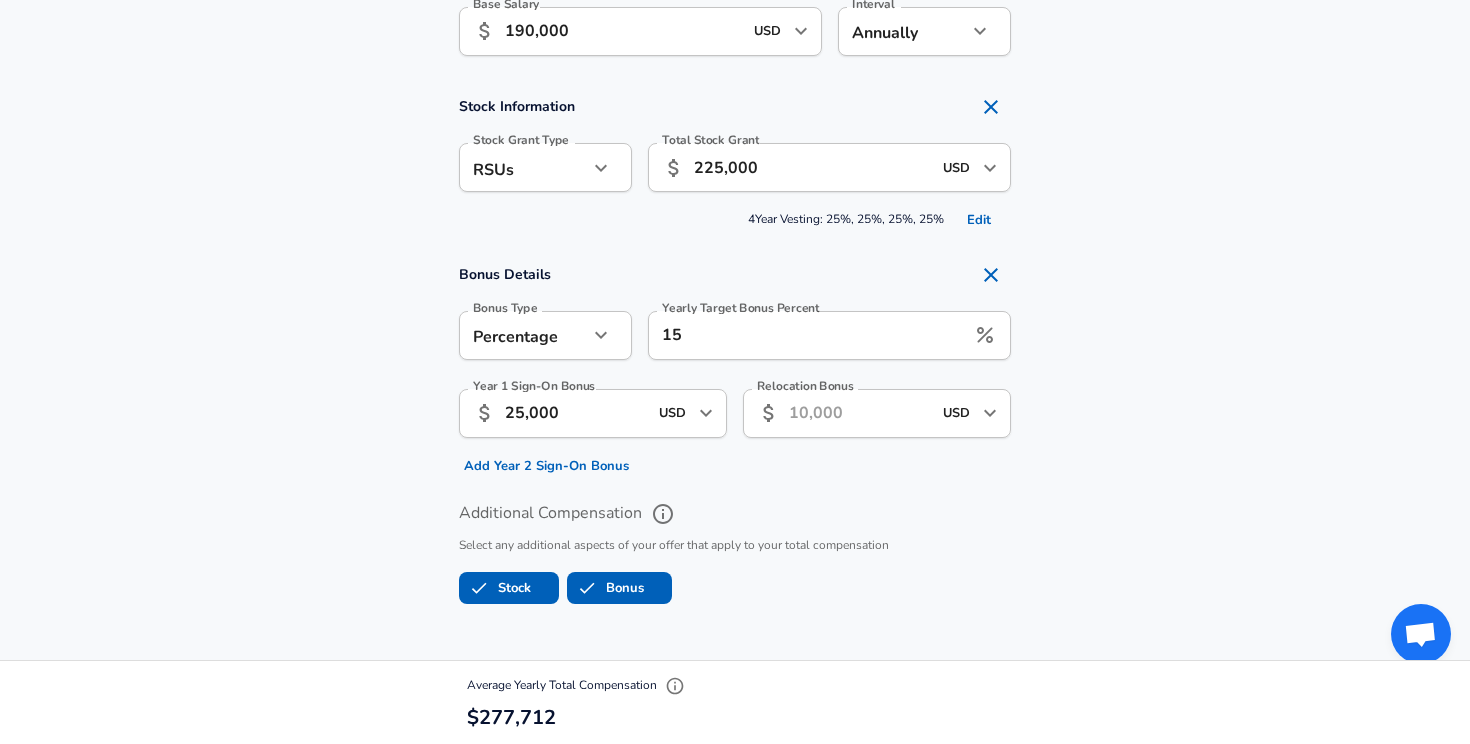 click on "Bonus Details  Bonus Type Percentage percentage Bonus Type Yearly Target Bonus Percent 15 Yearly Target Bonus Percent Year 1 Sign-On Bonus ​ 25,000 USD ​ Year 1 Sign-On Bonus Add Year 2 Sign-On Bonus Relocation Bonus ​ USD ​ Relocation Bonus" at bounding box center (735, 368) 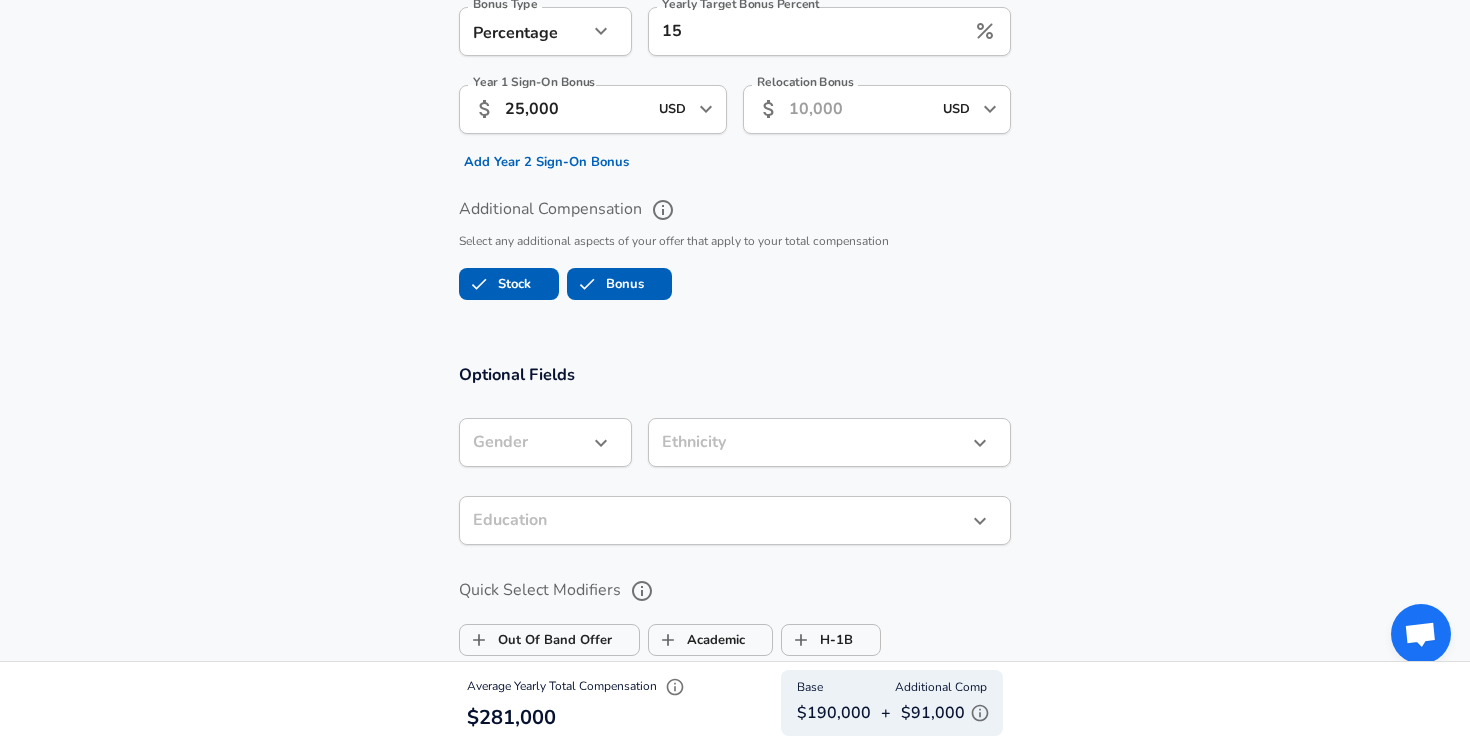 scroll, scrollTop: 2108, scrollLeft: 0, axis: vertical 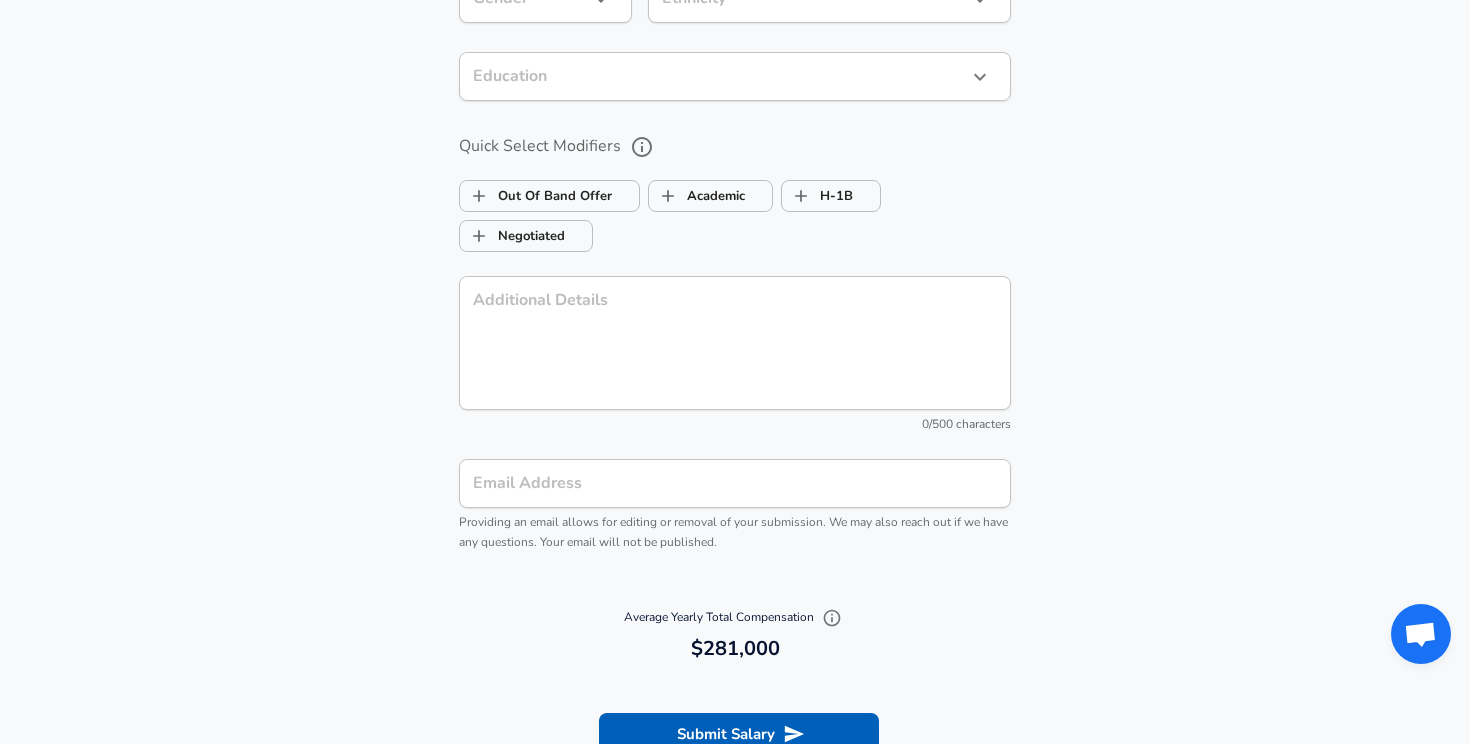 click on "Quick Select Modifiers" at bounding box center (642, 147) 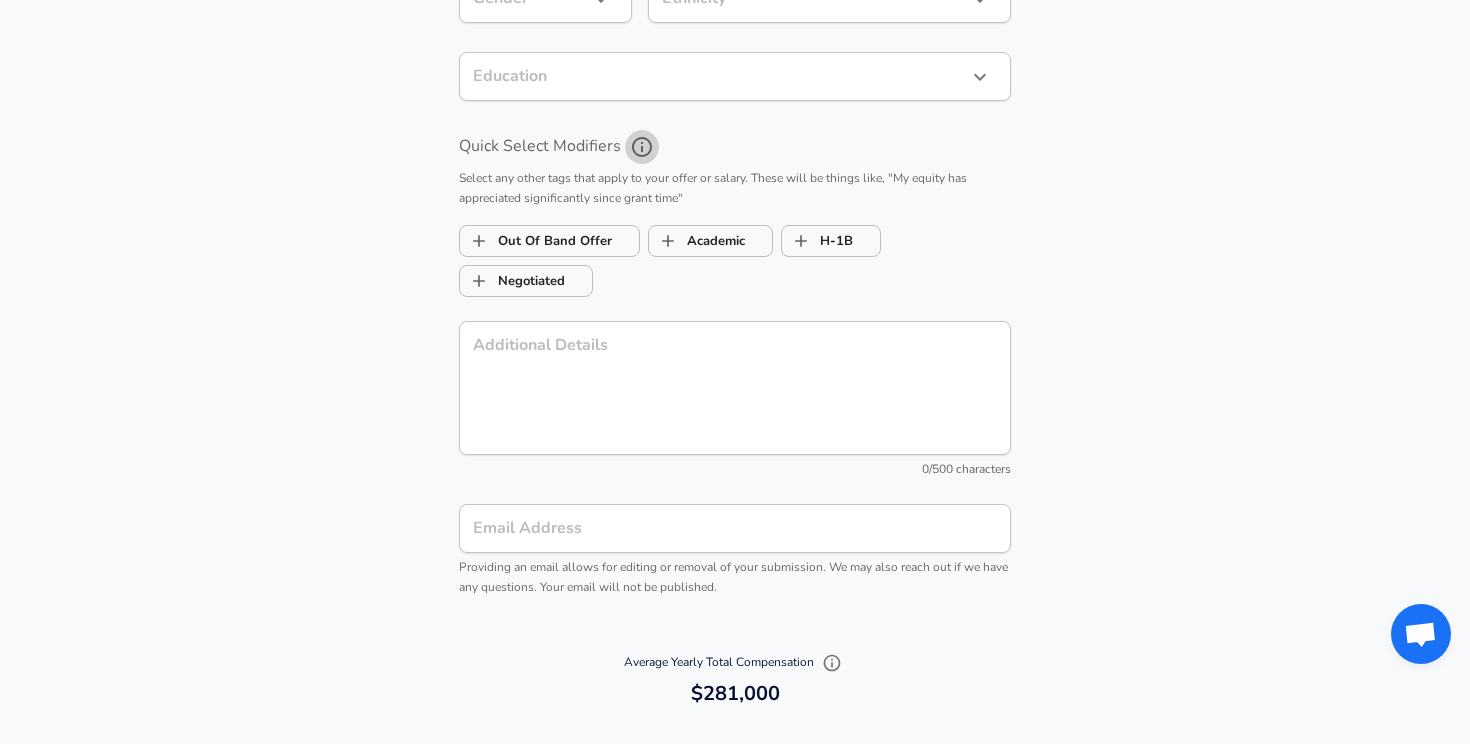 click 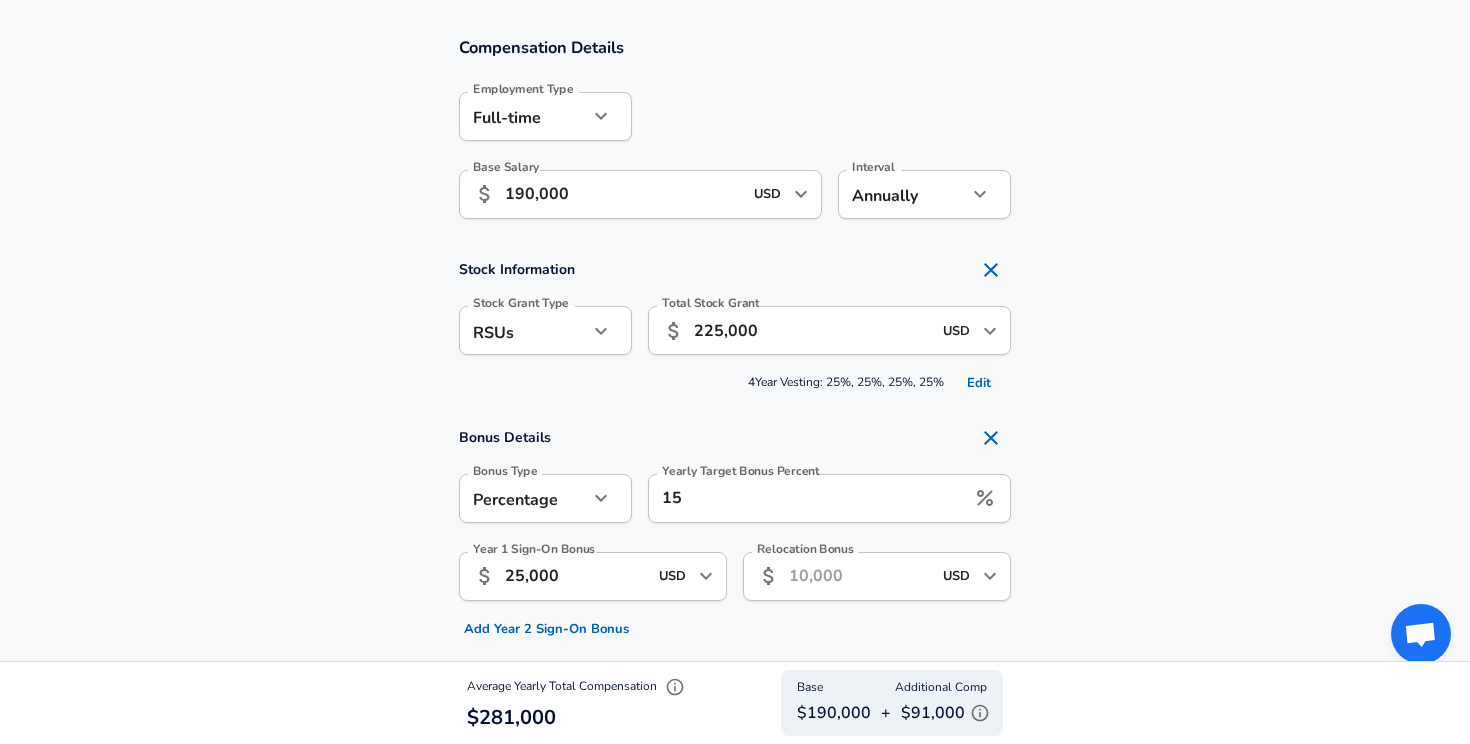 scroll, scrollTop: 1195, scrollLeft: 0, axis: vertical 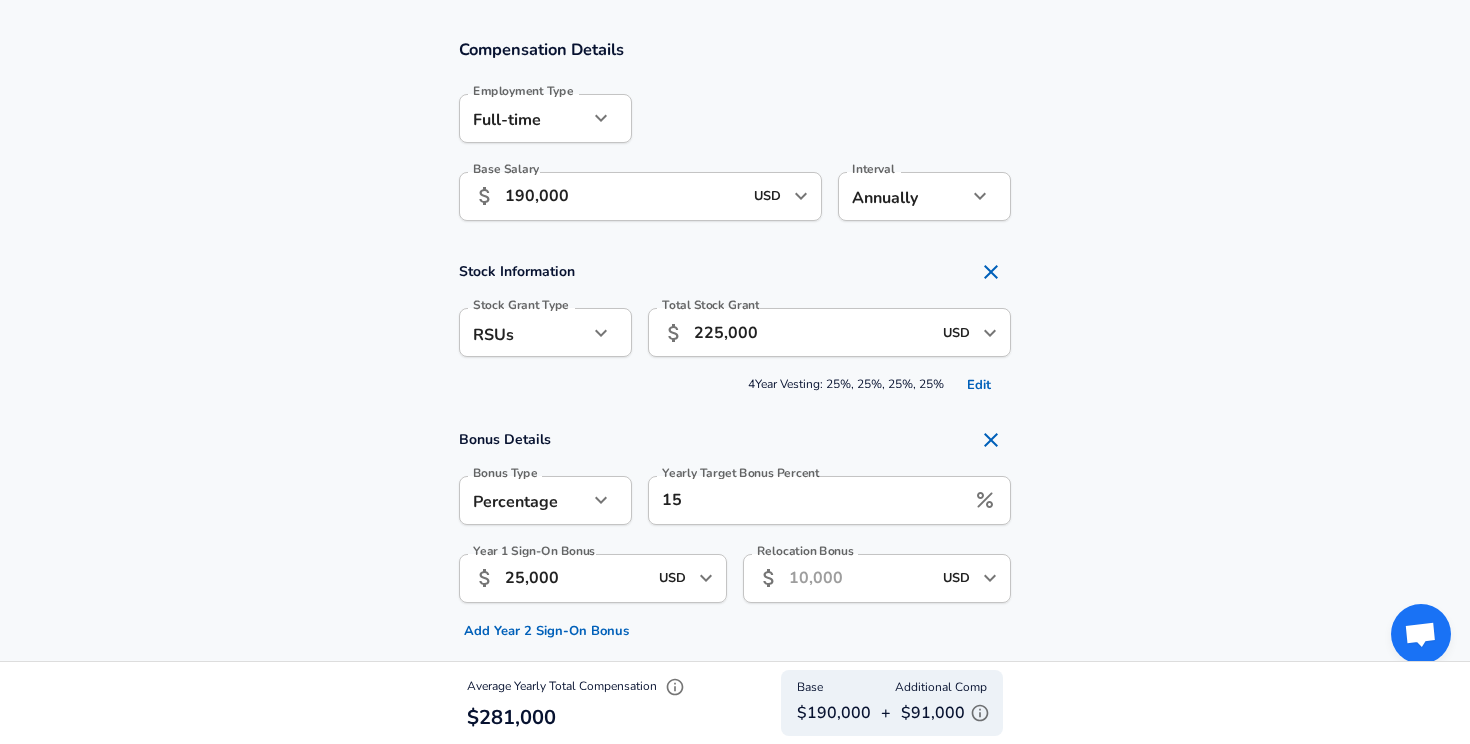 type 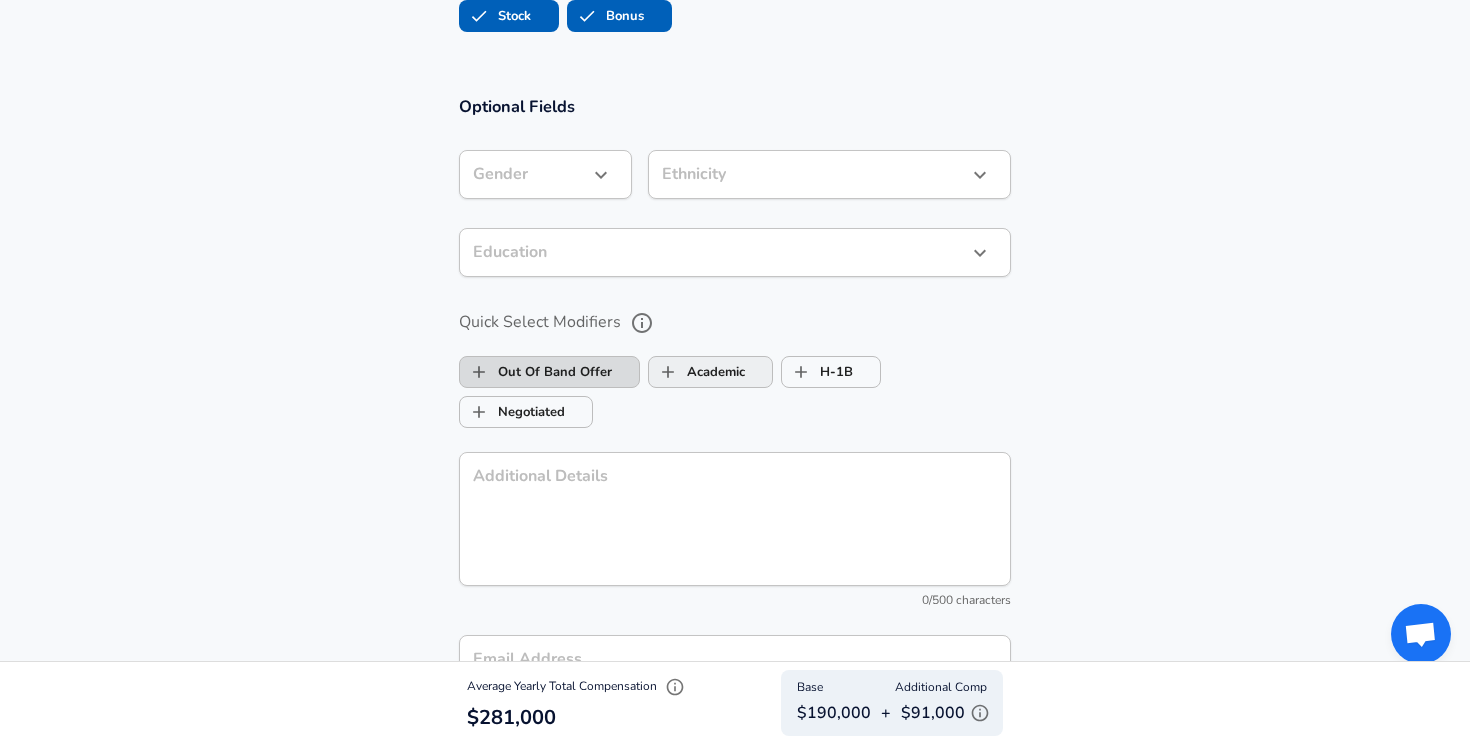 type 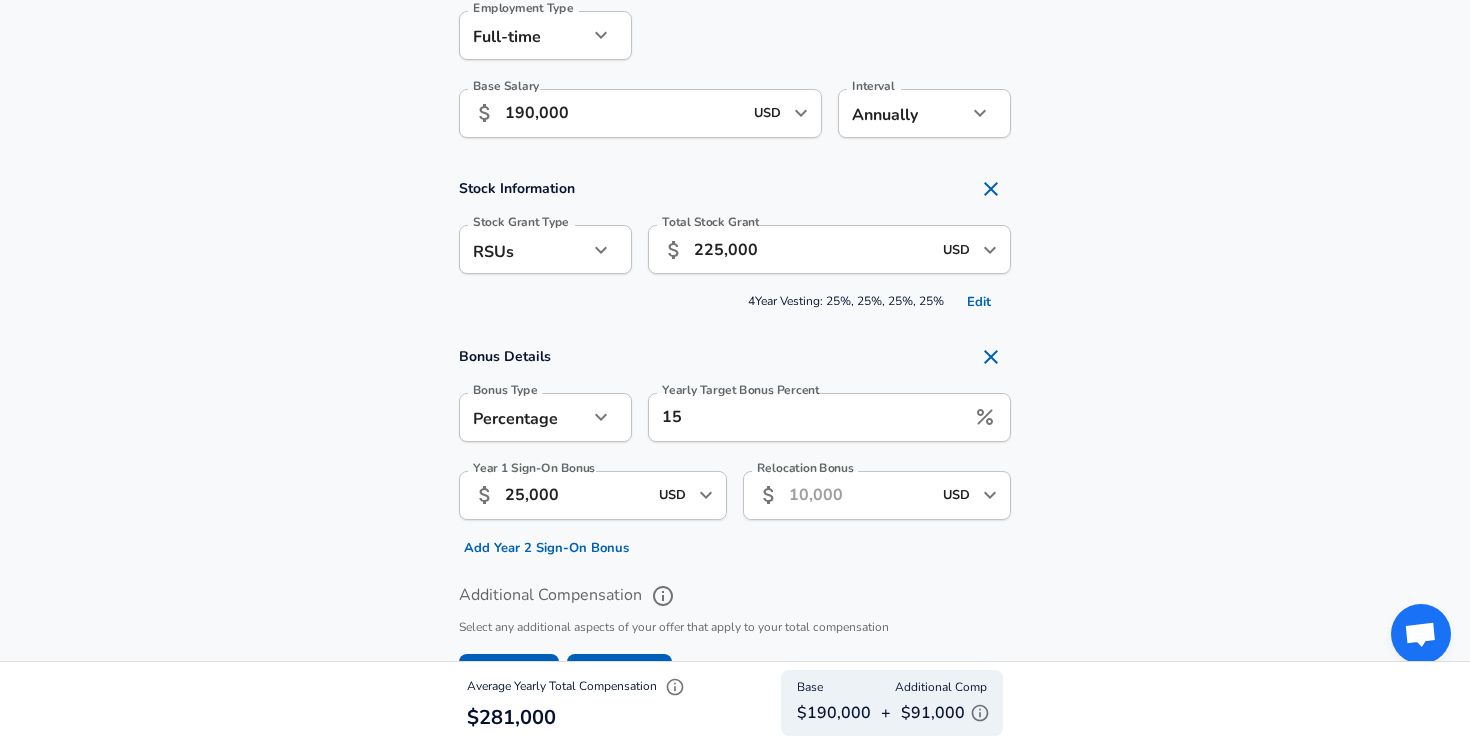 click on "Bonus Details  Bonus Type Percentage percentage Bonus Type Yearly Target Bonus Percent 15 Yearly Target Bonus Percent Year 1 Sign-On Bonus ​ 25,000 USD ​ Year 1 Sign-On Bonus Add Year 2 Sign-On Bonus Relocation Bonus ​ USD ​ Relocation Bonus" at bounding box center (735, 450) 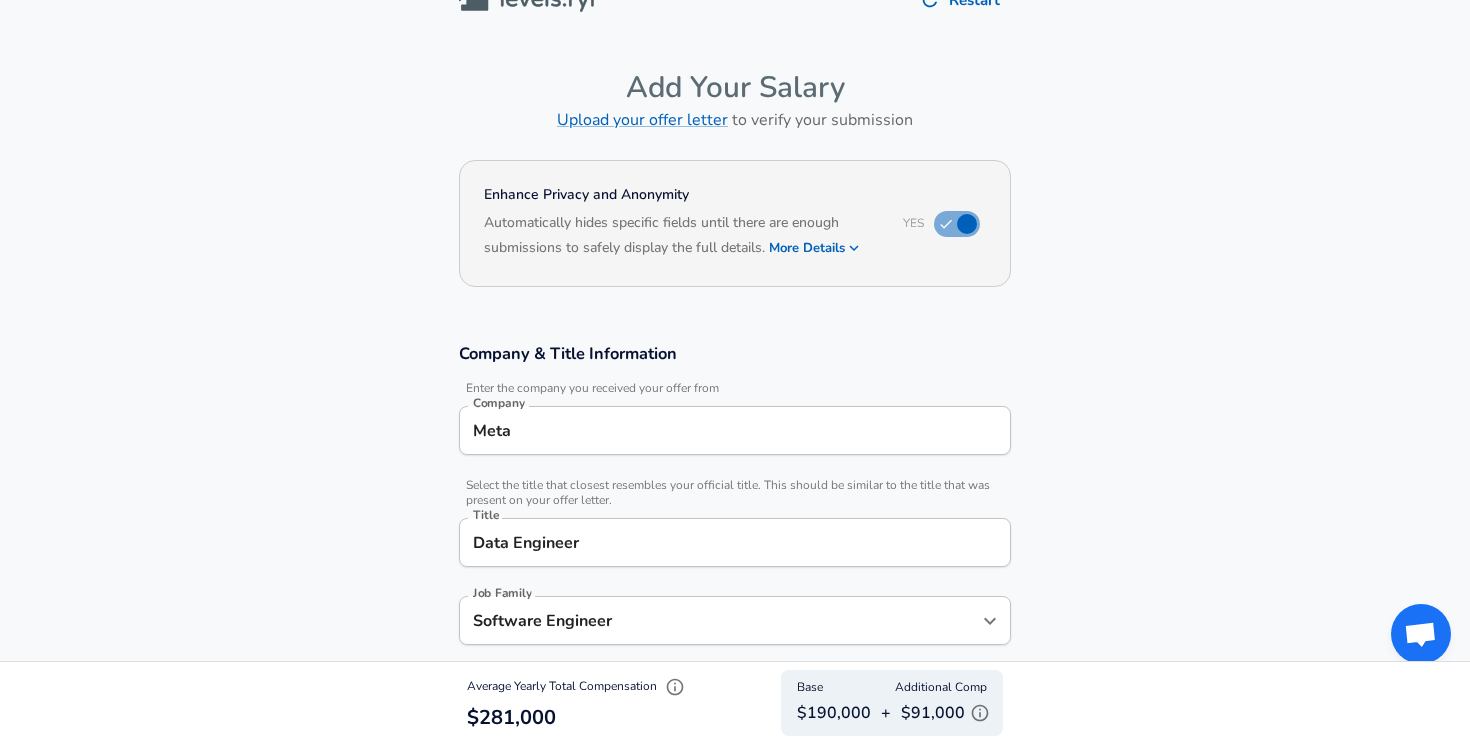 scroll, scrollTop: 0, scrollLeft: 0, axis: both 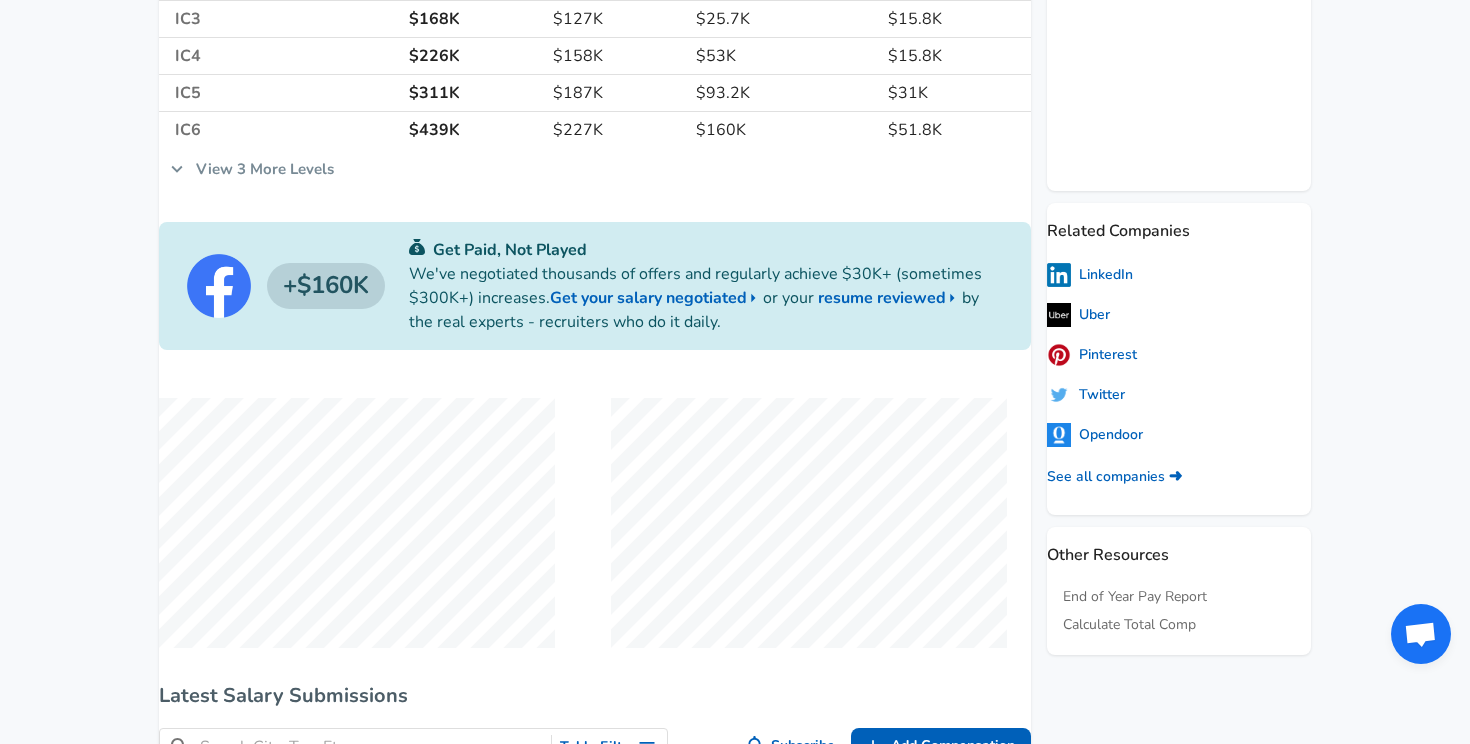 click on "View   3   More Levels" at bounding box center [252, 169] 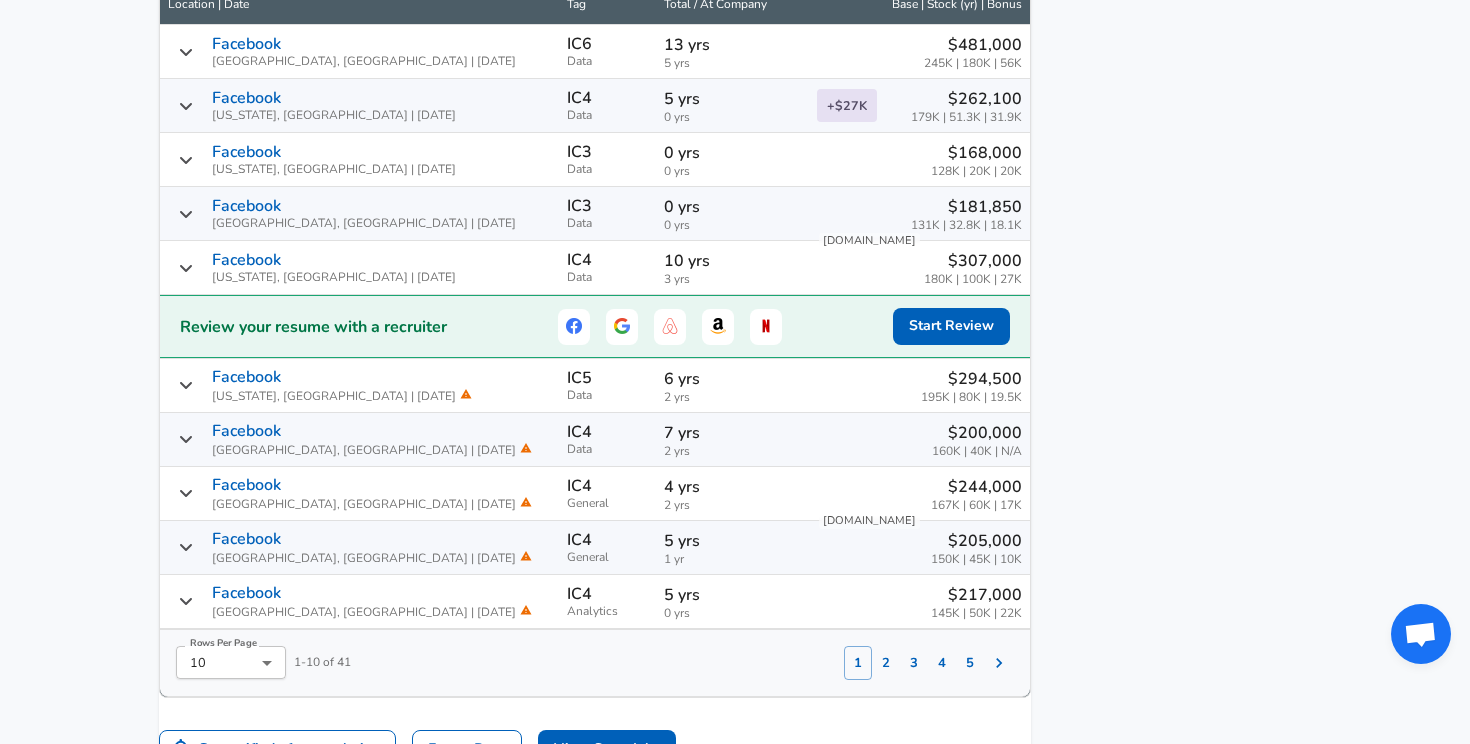 scroll, scrollTop: 1461, scrollLeft: 0, axis: vertical 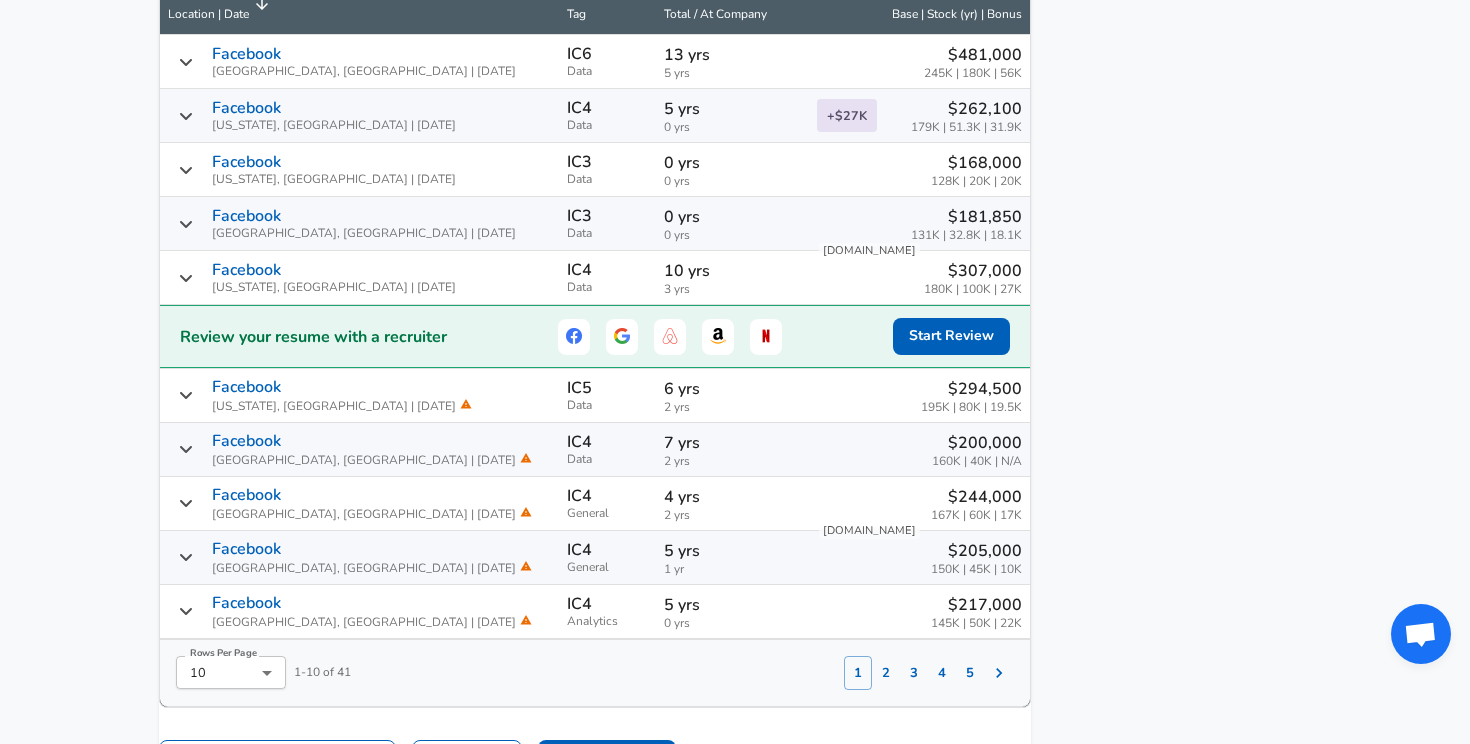 click on "IC4 Data" at bounding box center (608, 116) 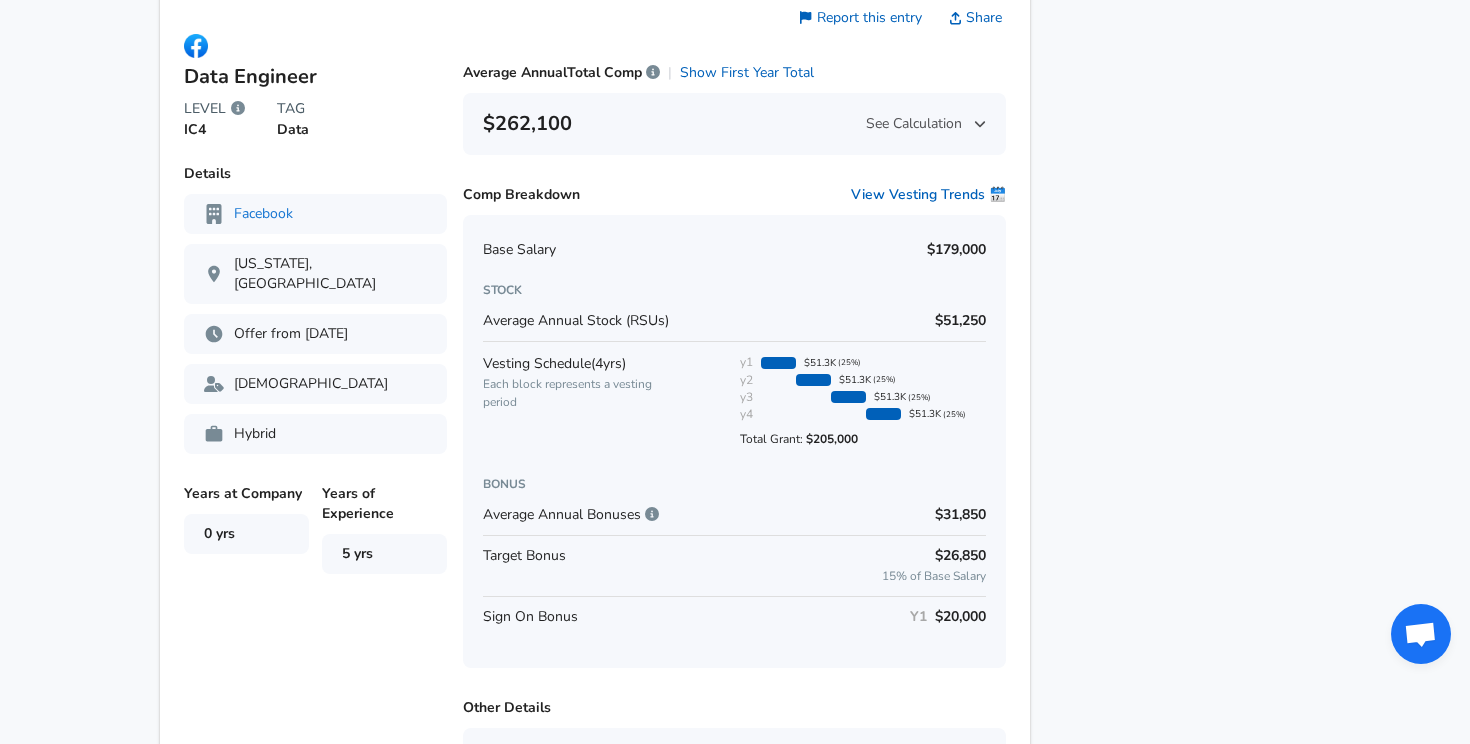 scroll, scrollTop: 1393, scrollLeft: 0, axis: vertical 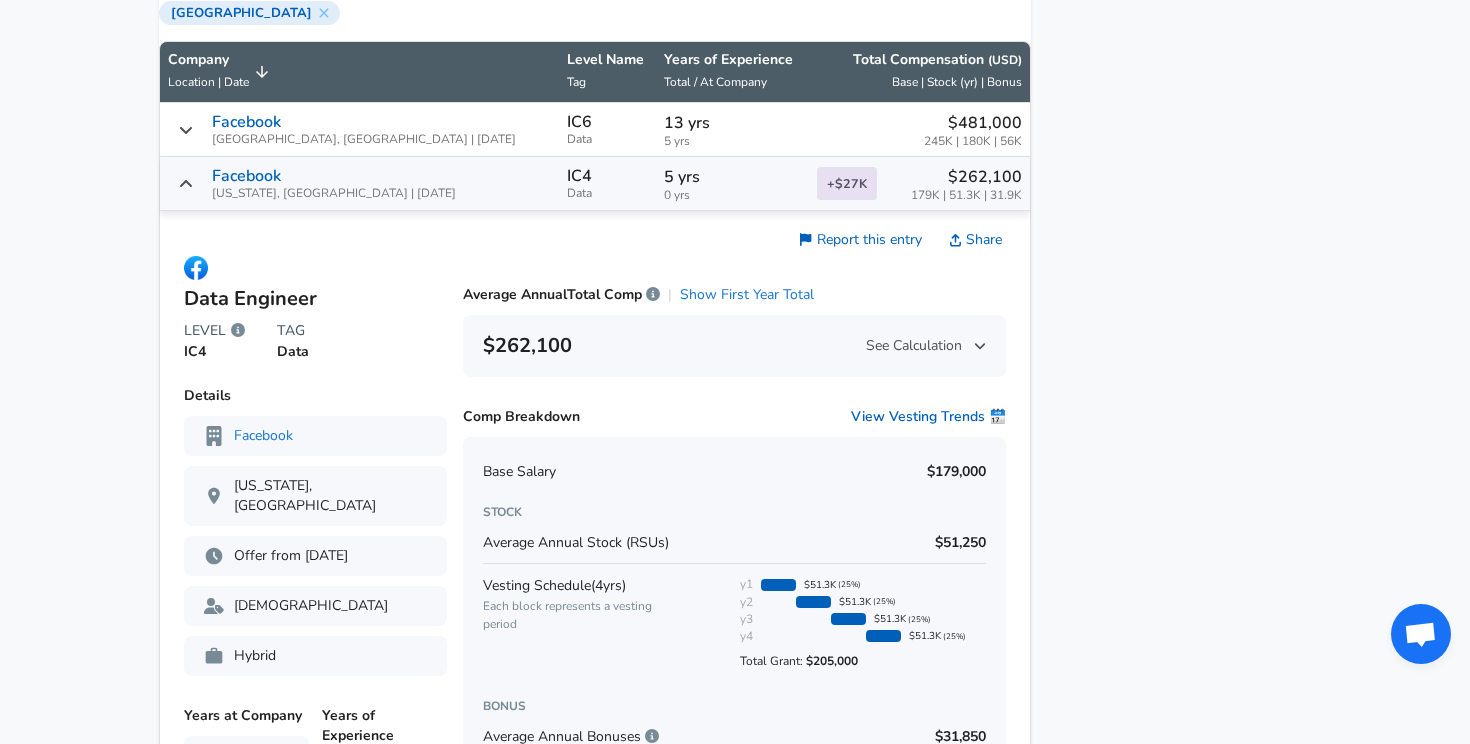 click on "Show First Year Total" at bounding box center (747, 295) 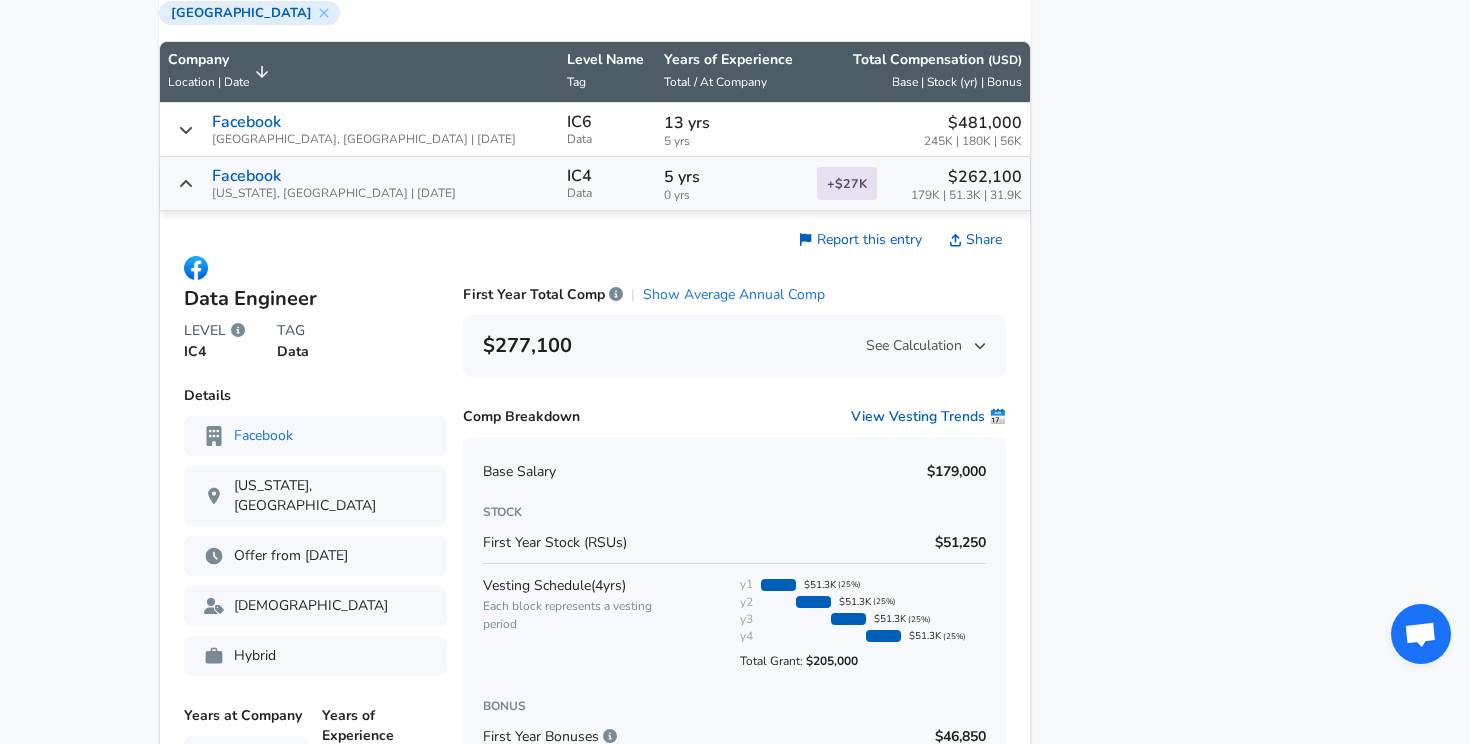click on "Show Average Annual Comp" at bounding box center (734, 295) 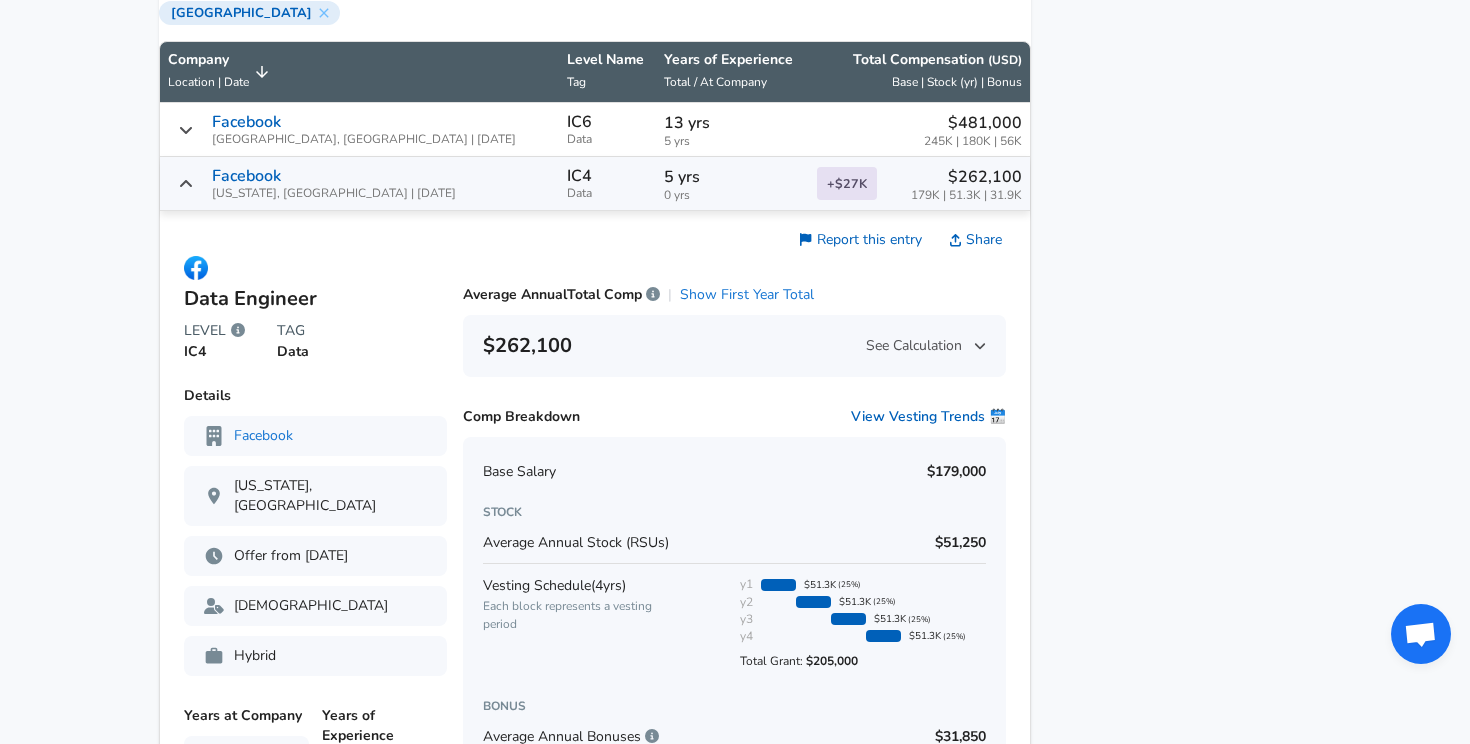 click on "Show First Year Total" at bounding box center (747, 295) 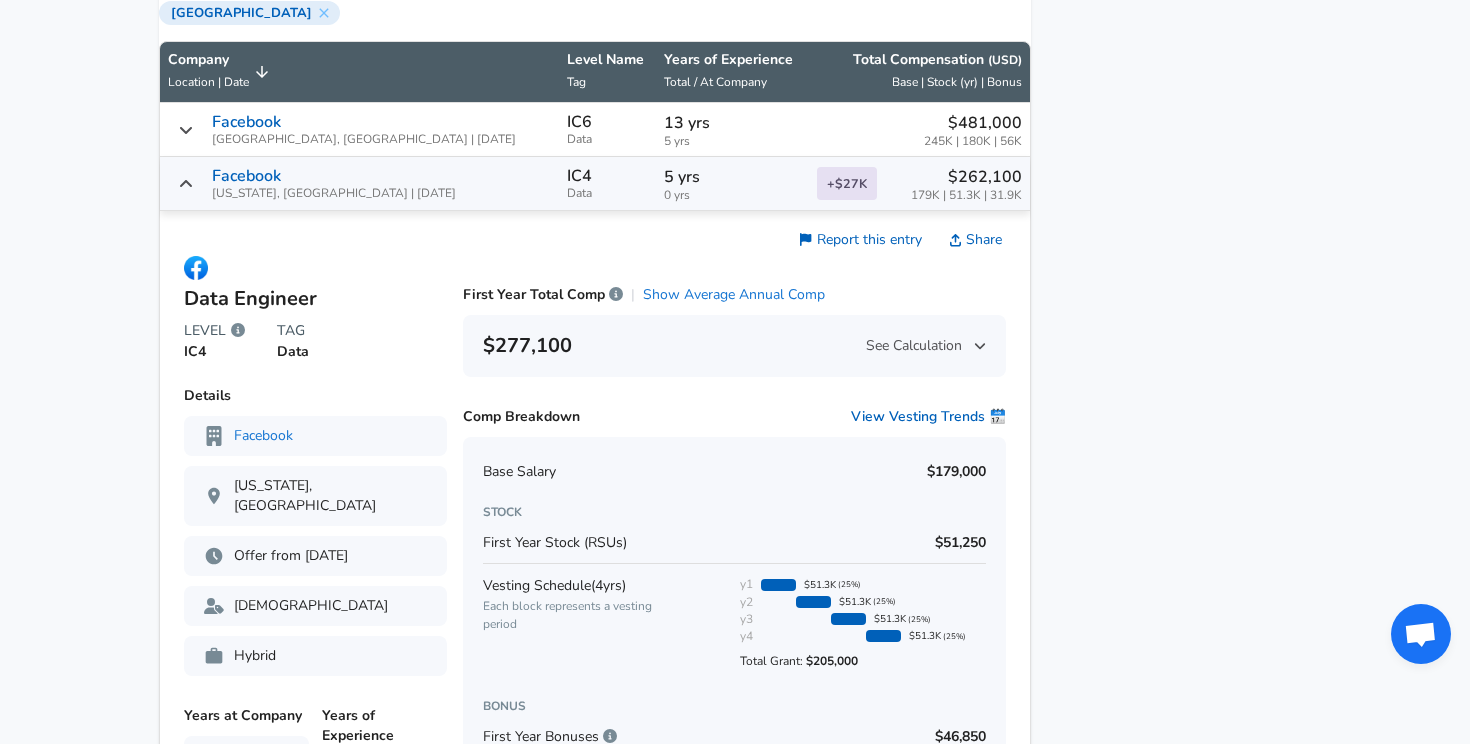 click on "Show Average Annual Comp" at bounding box center [734, 295] 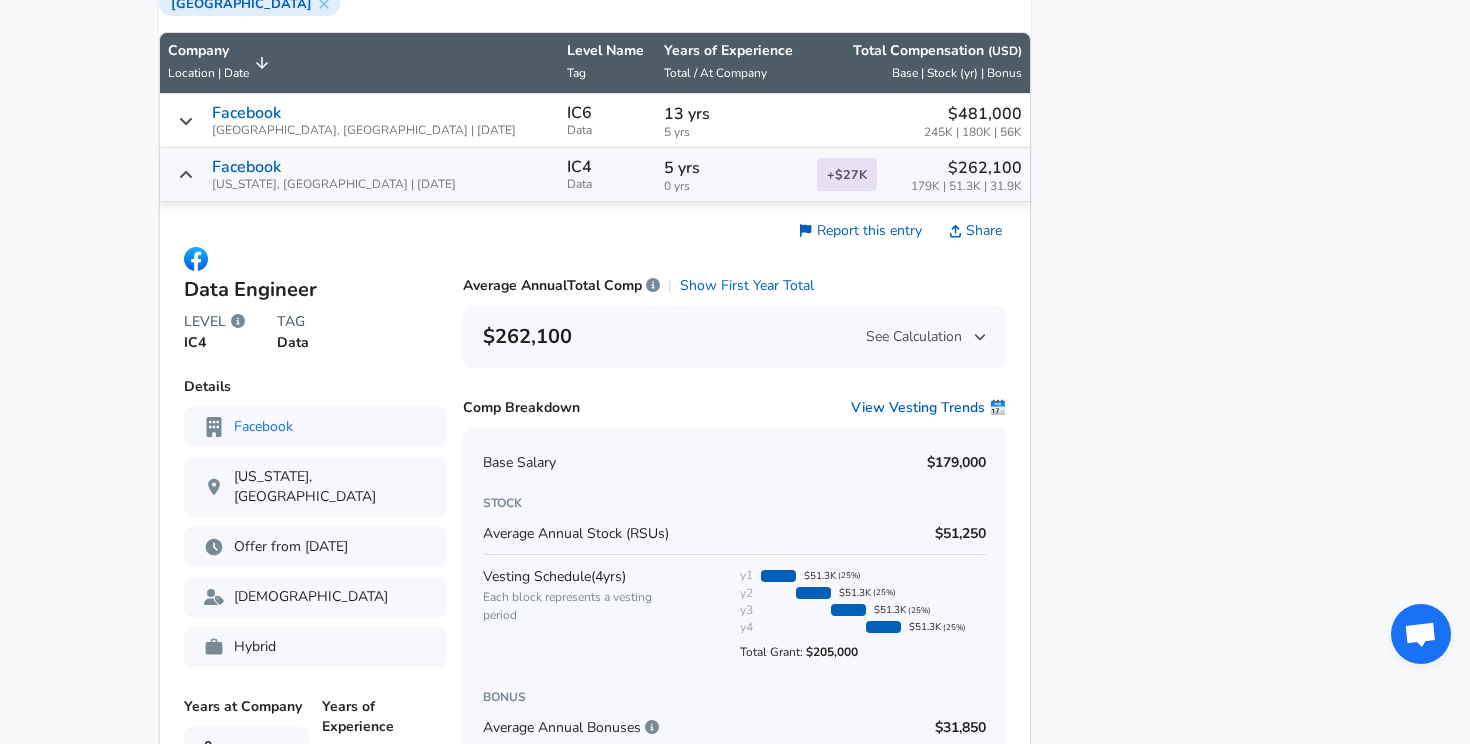 scroll, scrollTop: 1297, scrollLeft: 0, axis: vertical 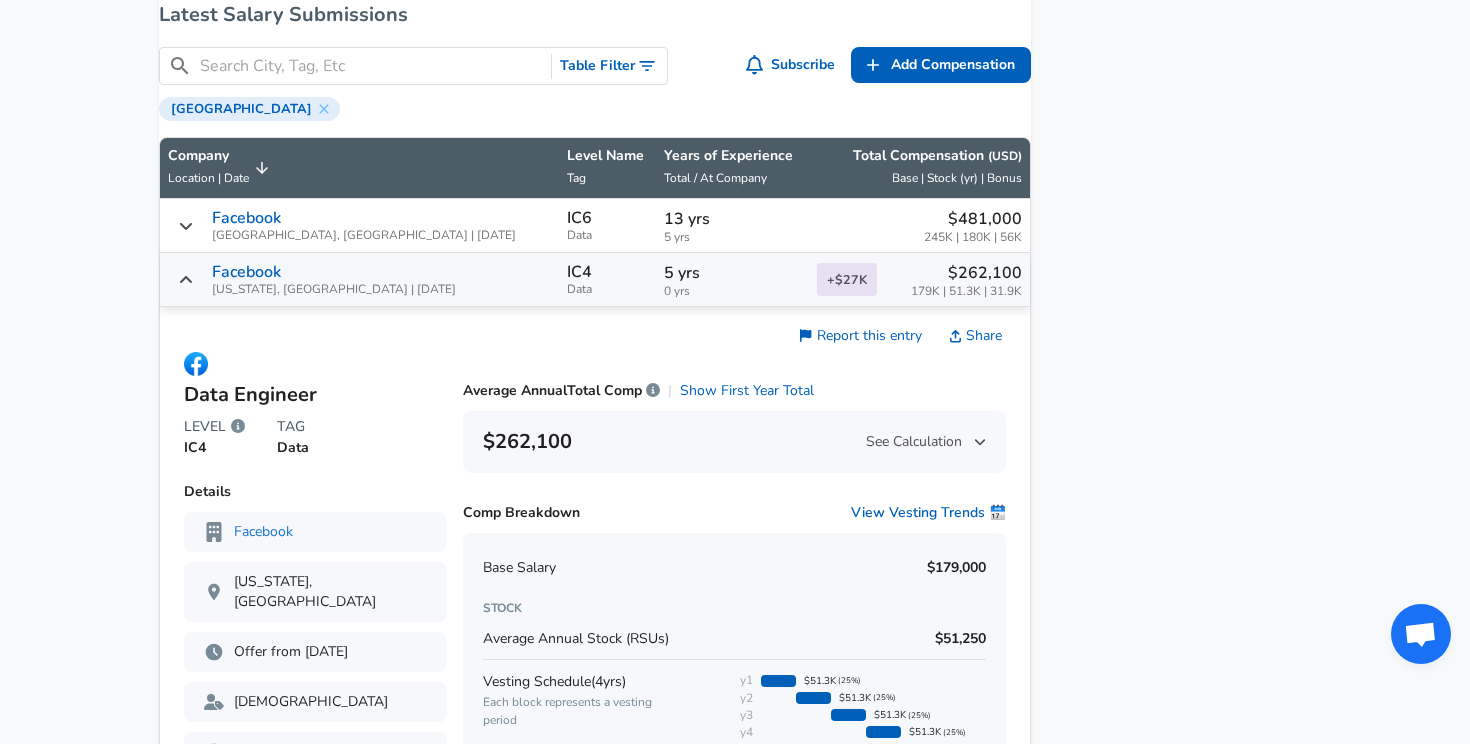click on "Facebook" at bounding box center [246, 272] 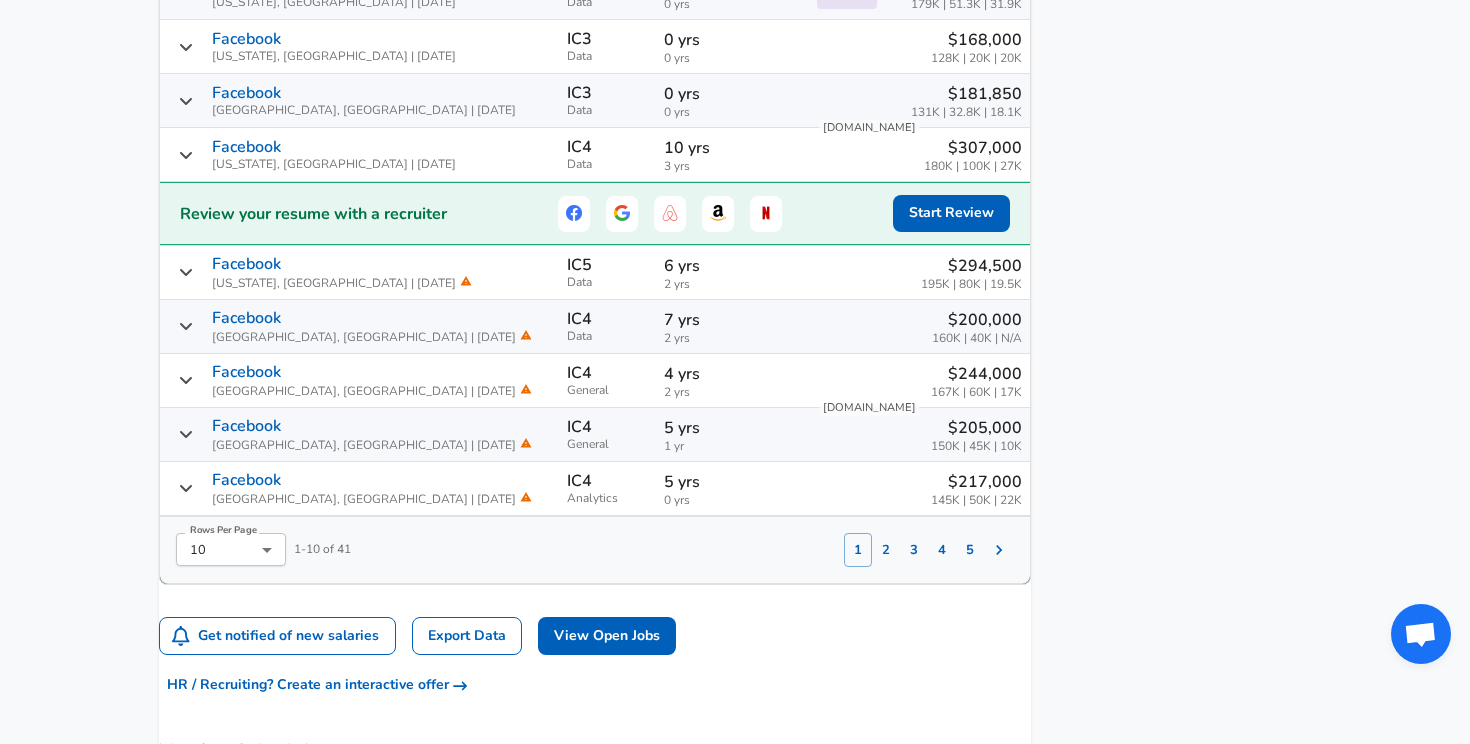 scroll, scrollTop: 1592, scrollLeft: 0, axis: vertical 